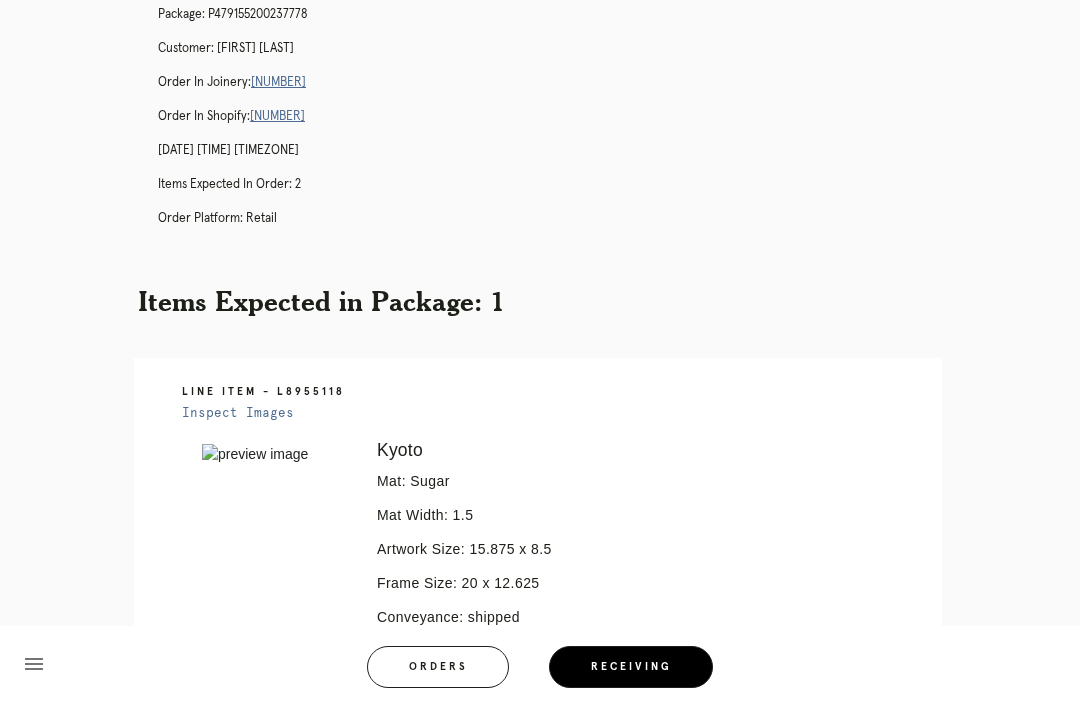 scroll, scrollTop: 0, scrollLeft: 0, axis: both 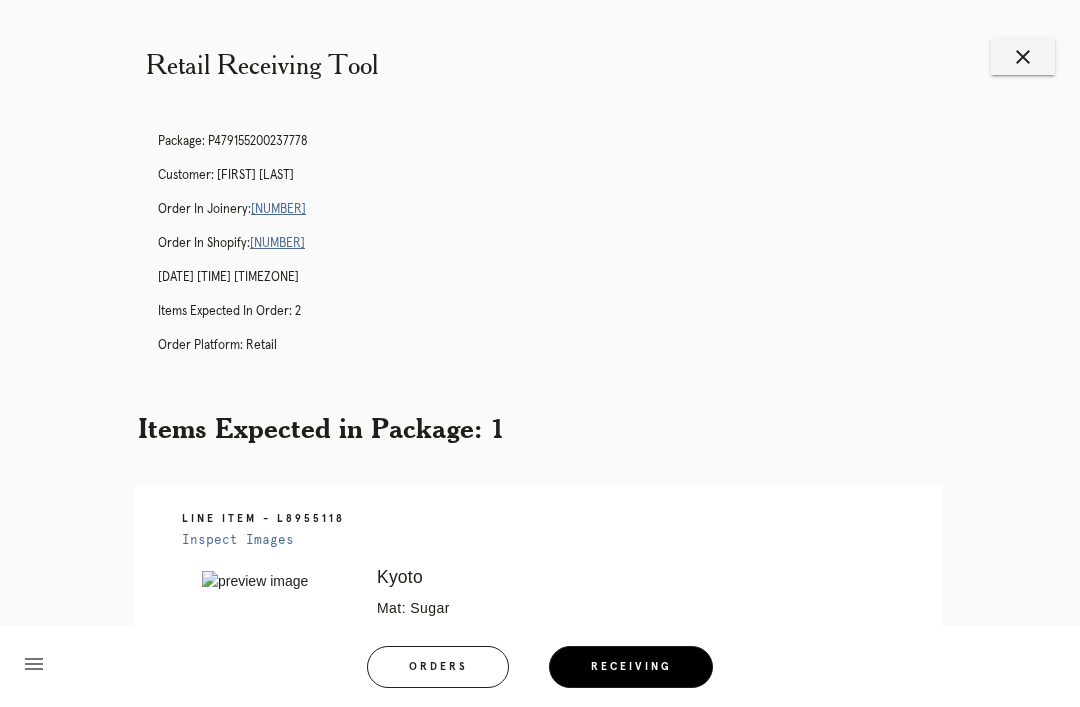 click on "close" at bounding box center (1023, 57) 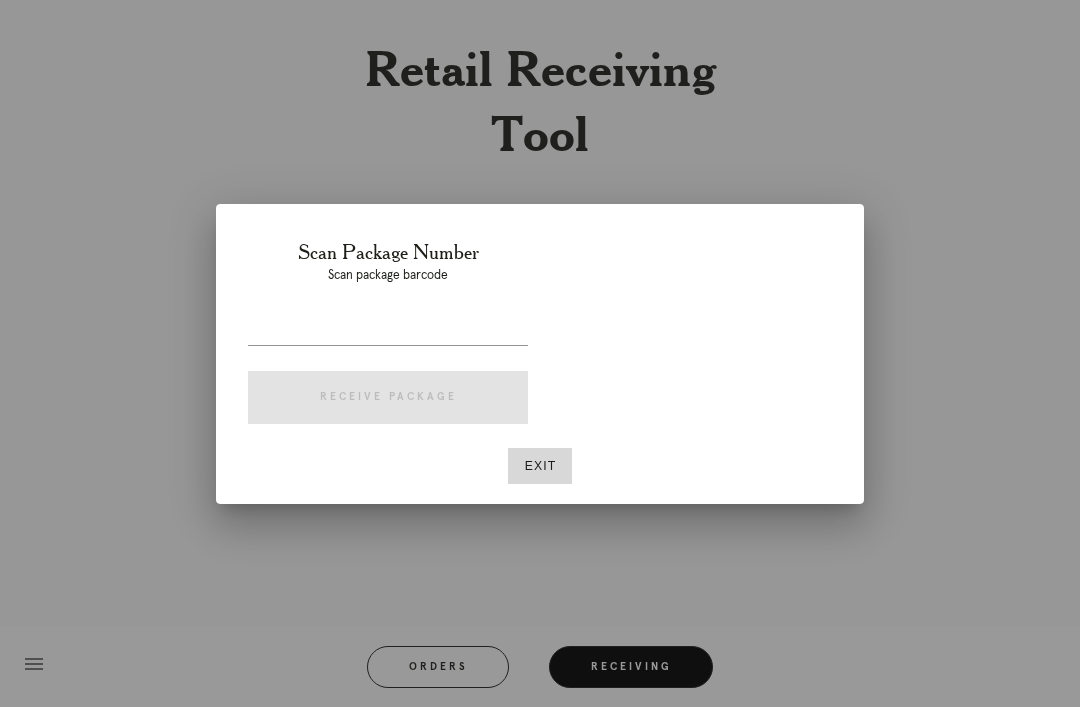 scroll, scrollTop: 0, scrollLeft: 0, axis: both 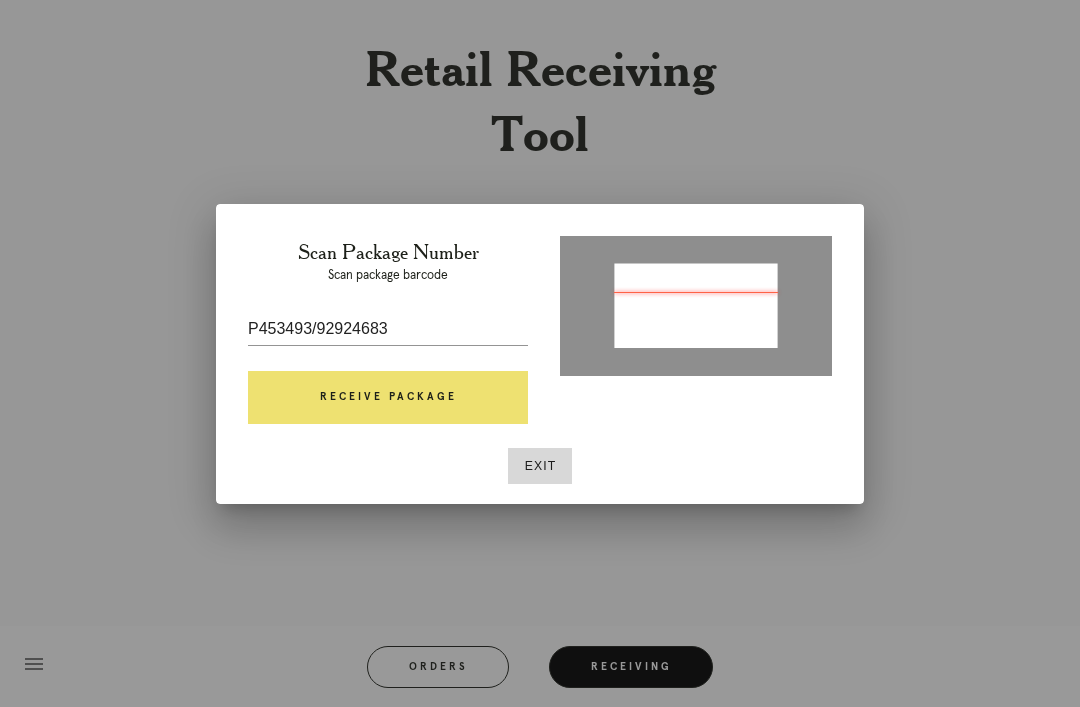 type on "P454493092924673" 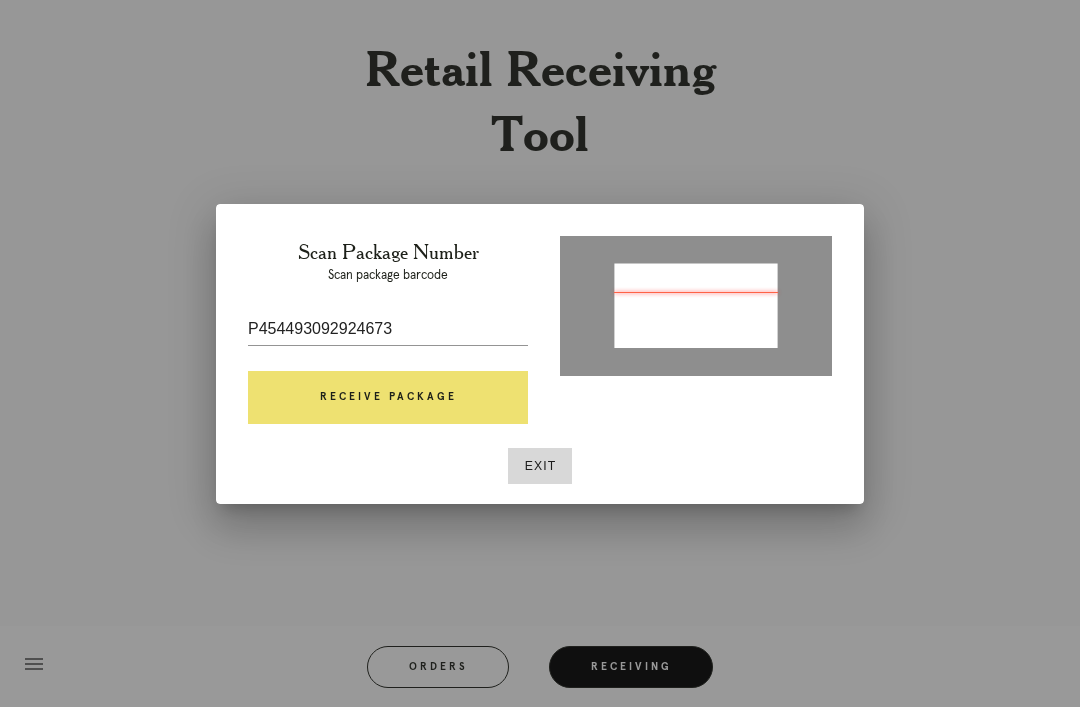 click on "Receive Package" at bounding box center (388, 398) 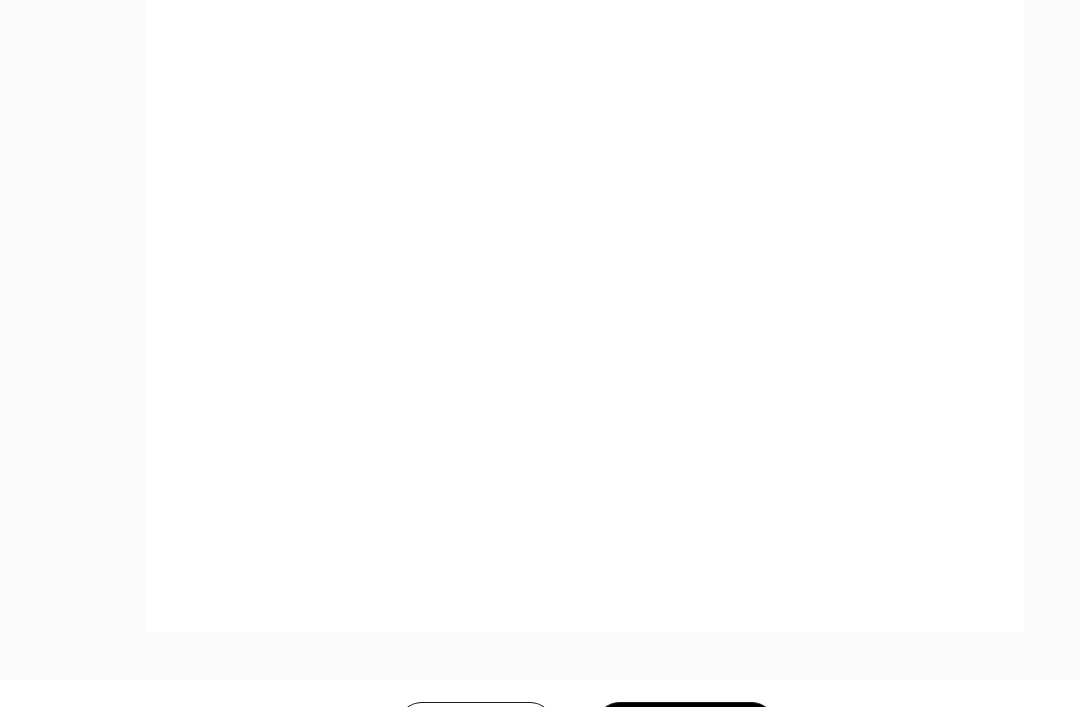 scroll, scrollTop: 921, scrollLeft: 0, axis: vertical 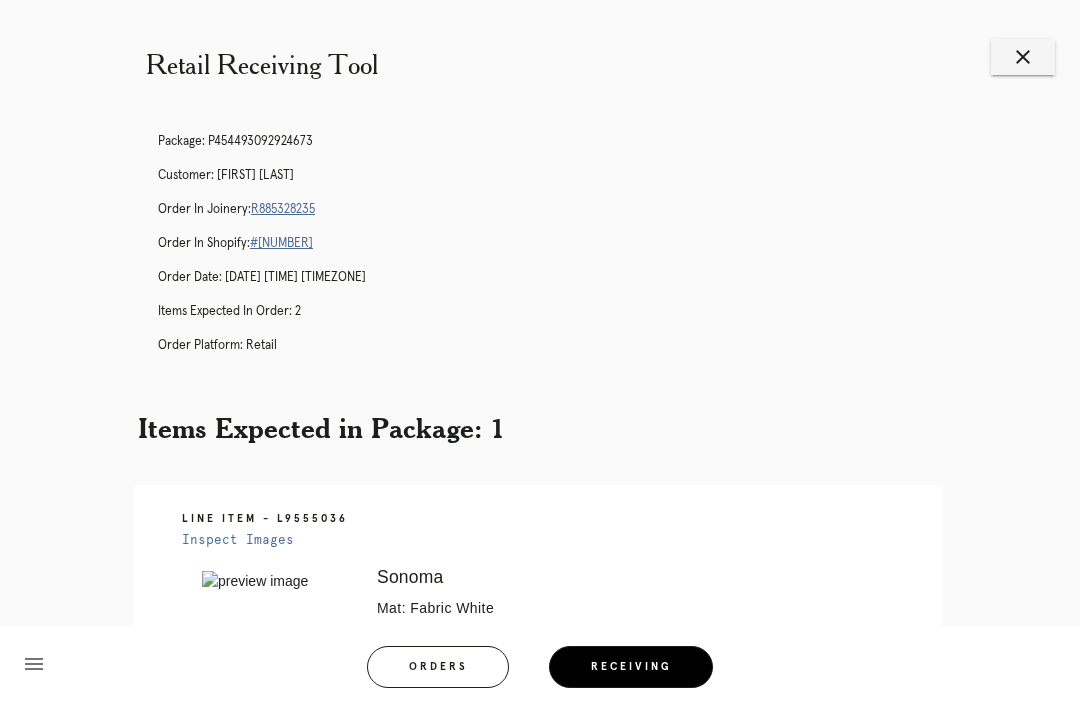 click on "R885328235" at bounding box center (283, 209) 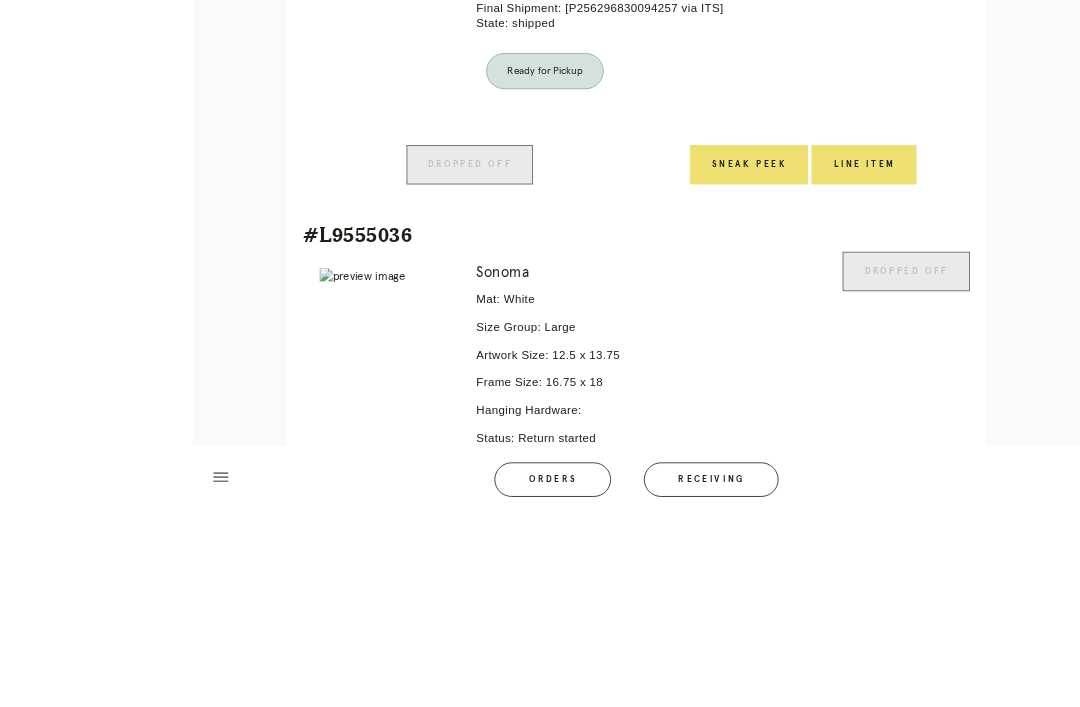 scroll, scrollTop: 1148, scrollLeft: 0, axis: vertical 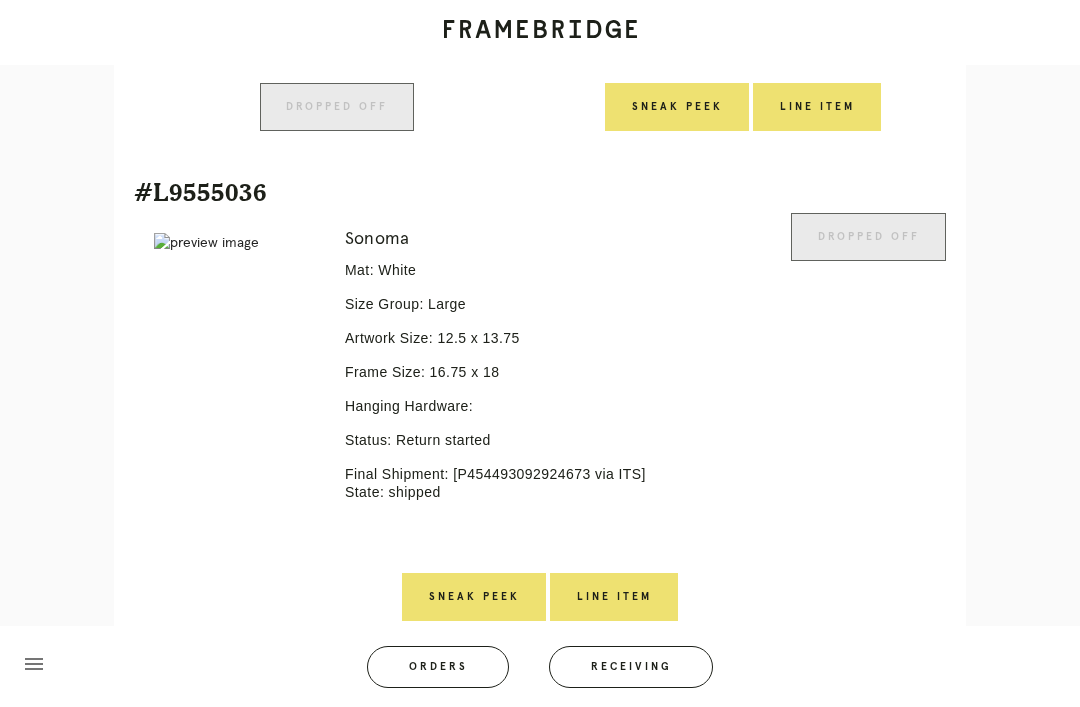 click on "Line Item" at bounding box center (614, 597) 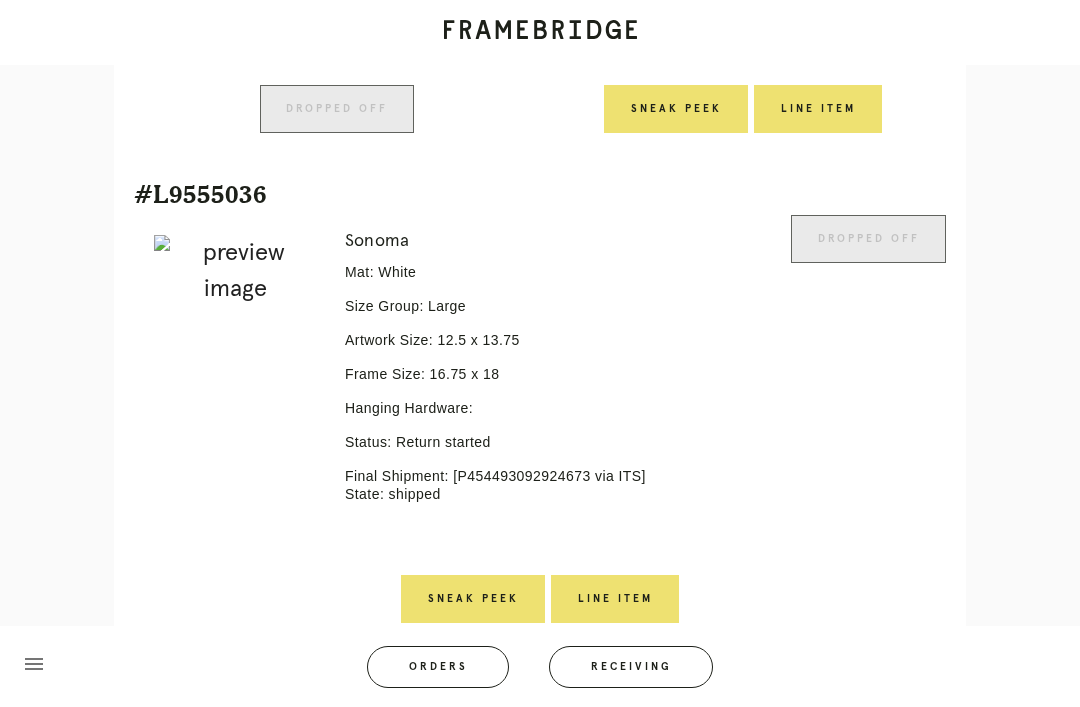 scroll, scrollTop: 0, scrollLeft: 0, axis: both 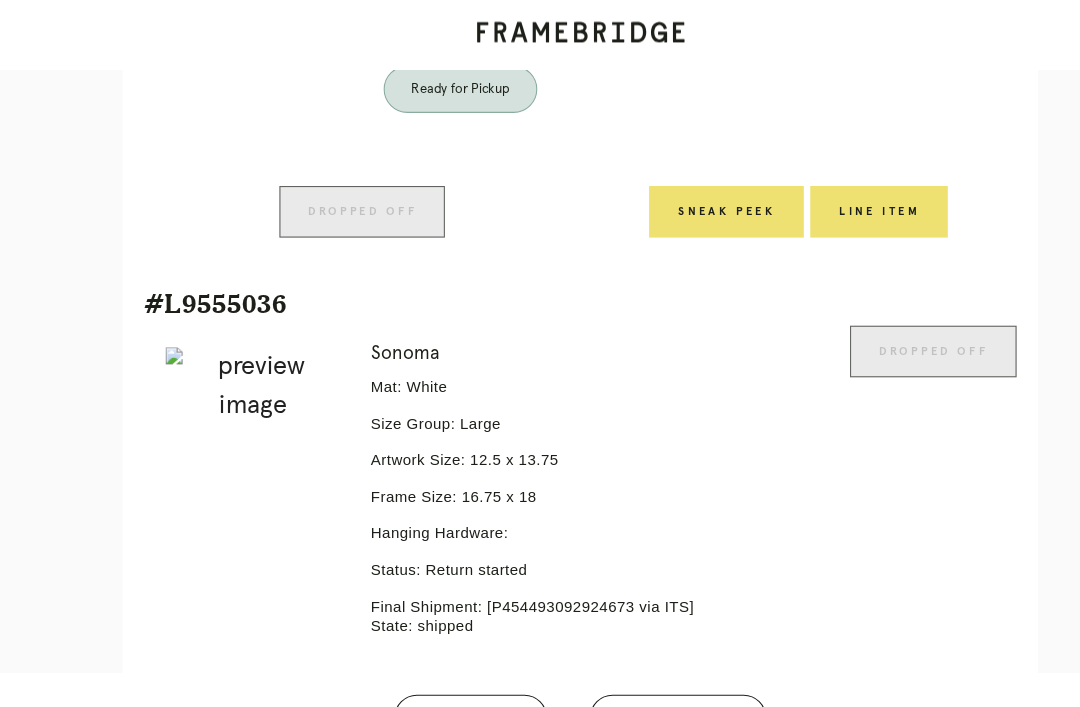 click on "Receiving" at bounding box center (631, 667) 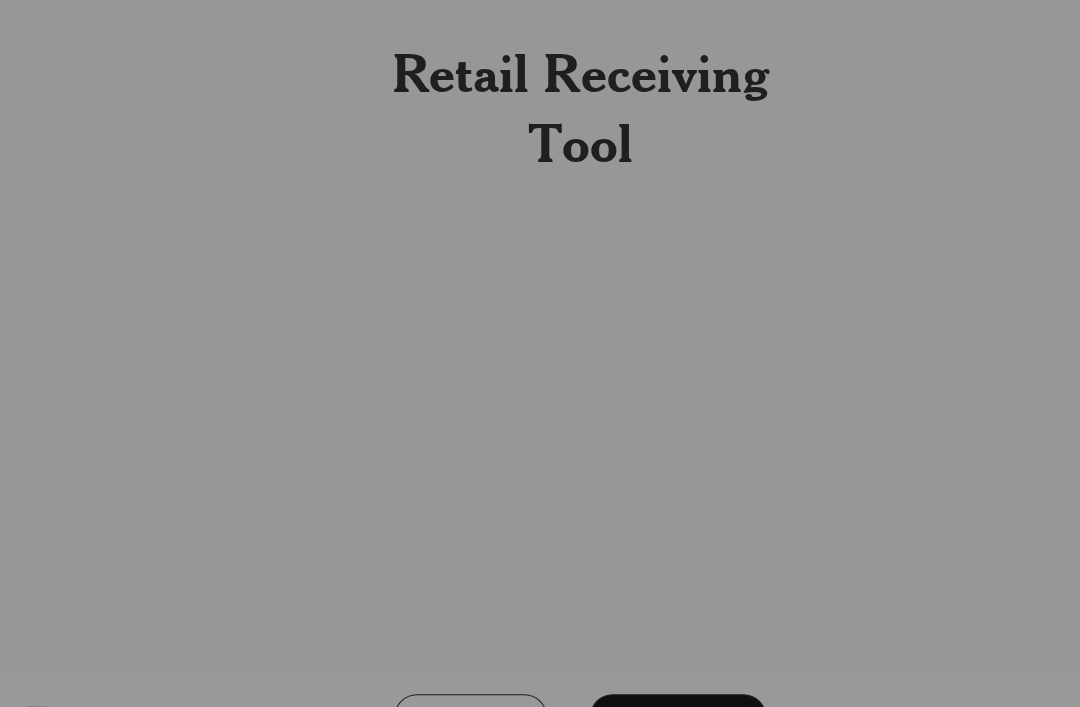 scroll, scrollTop: 53, scrollLeft: 0, axis: vertical 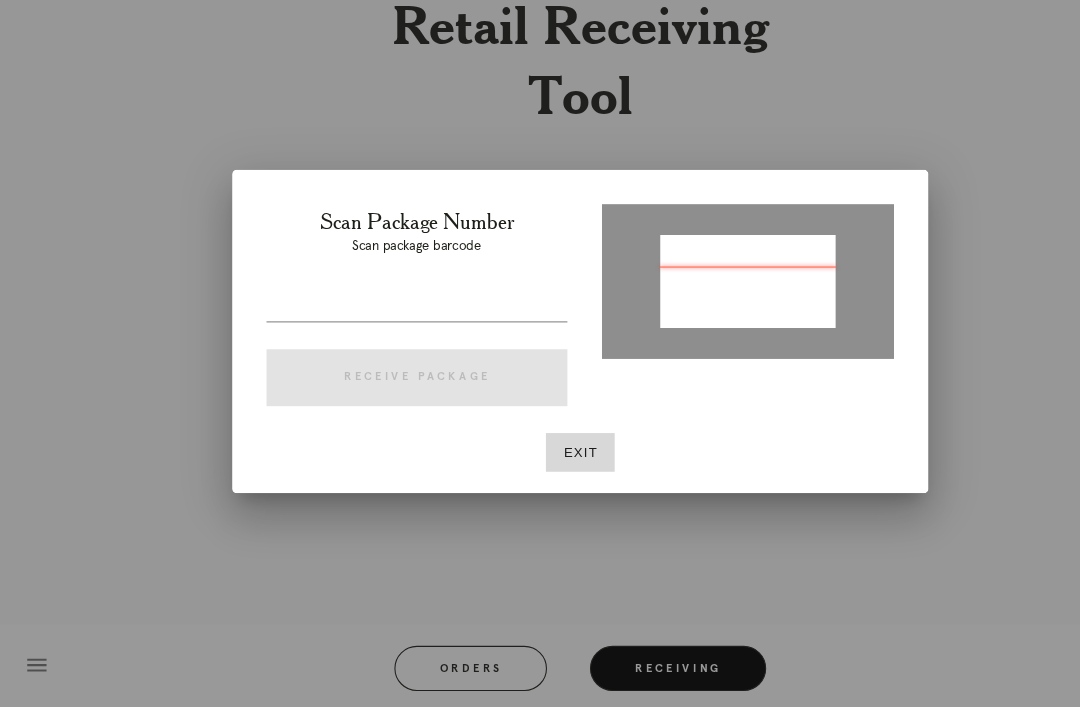 type on "P959831398297015" 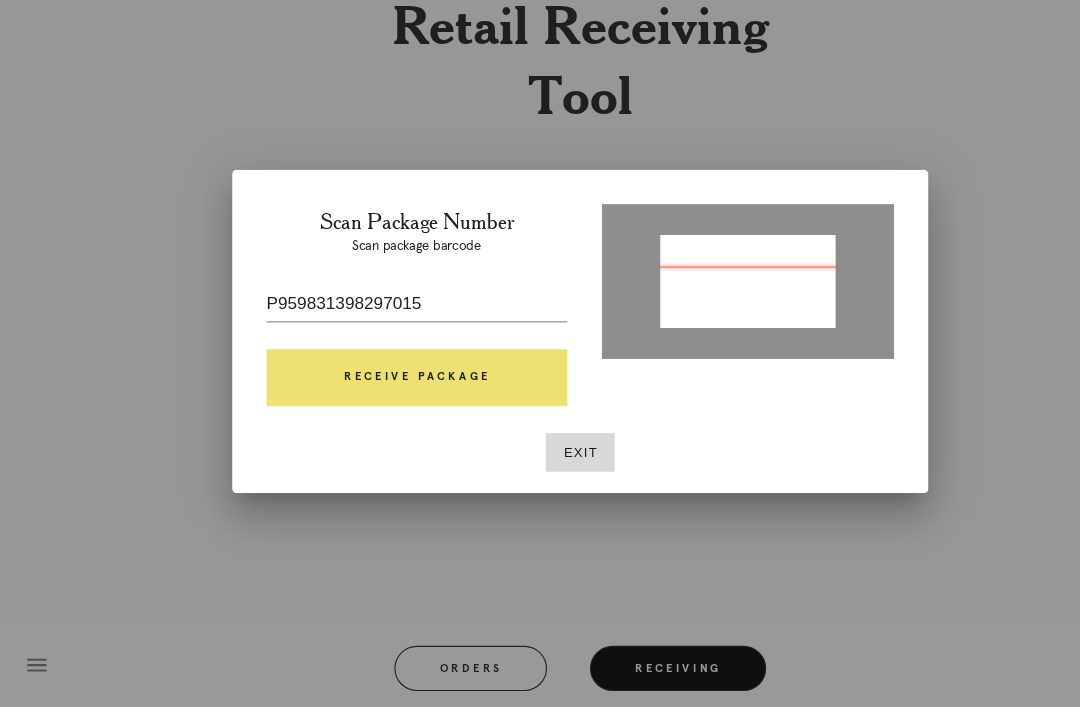 click on "Receive Package" at bounding box center [388, 397] 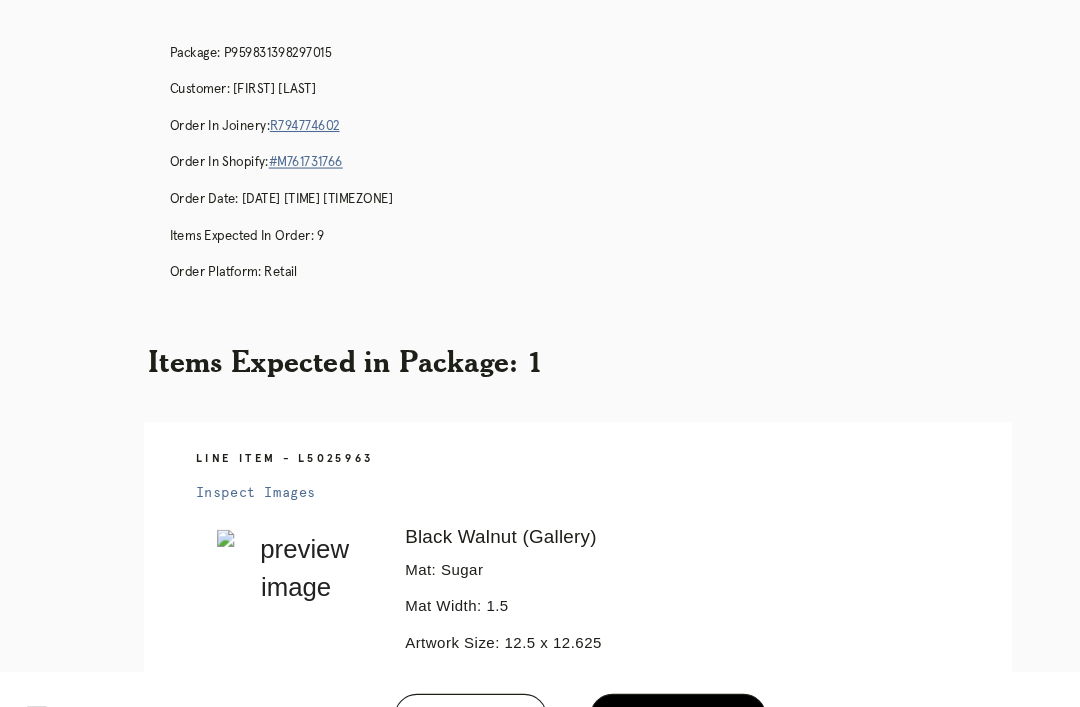 scroll, scrollTop: 0, scrollLeft: 0, axis: both 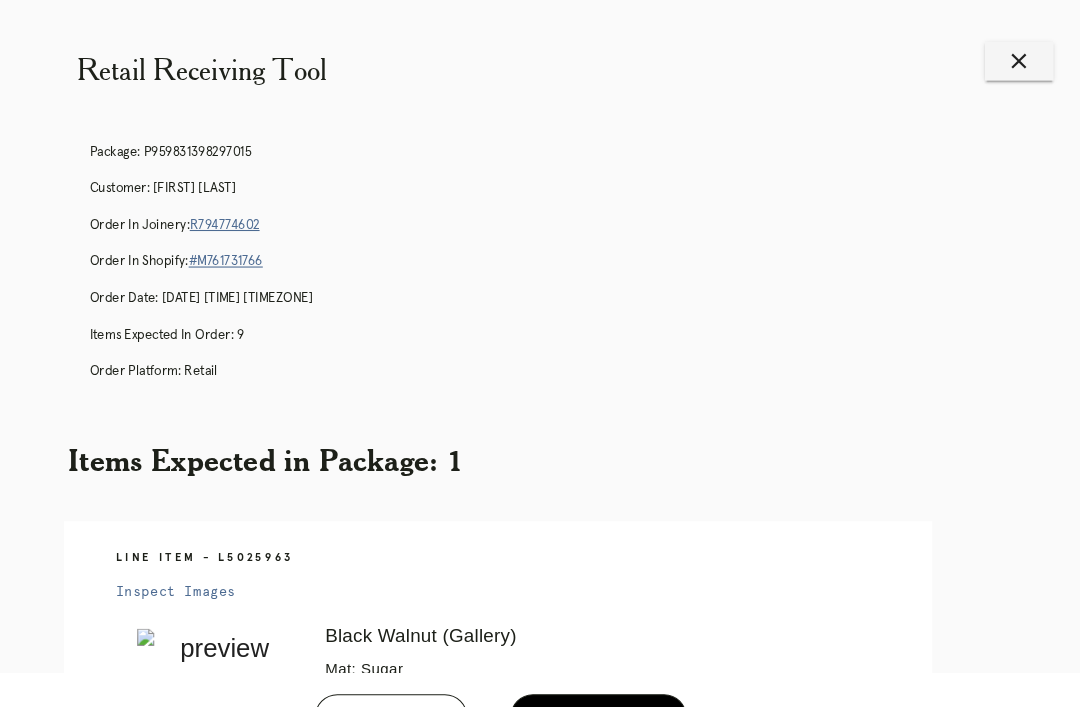 click on "close" at bounding box center [1023, 57] 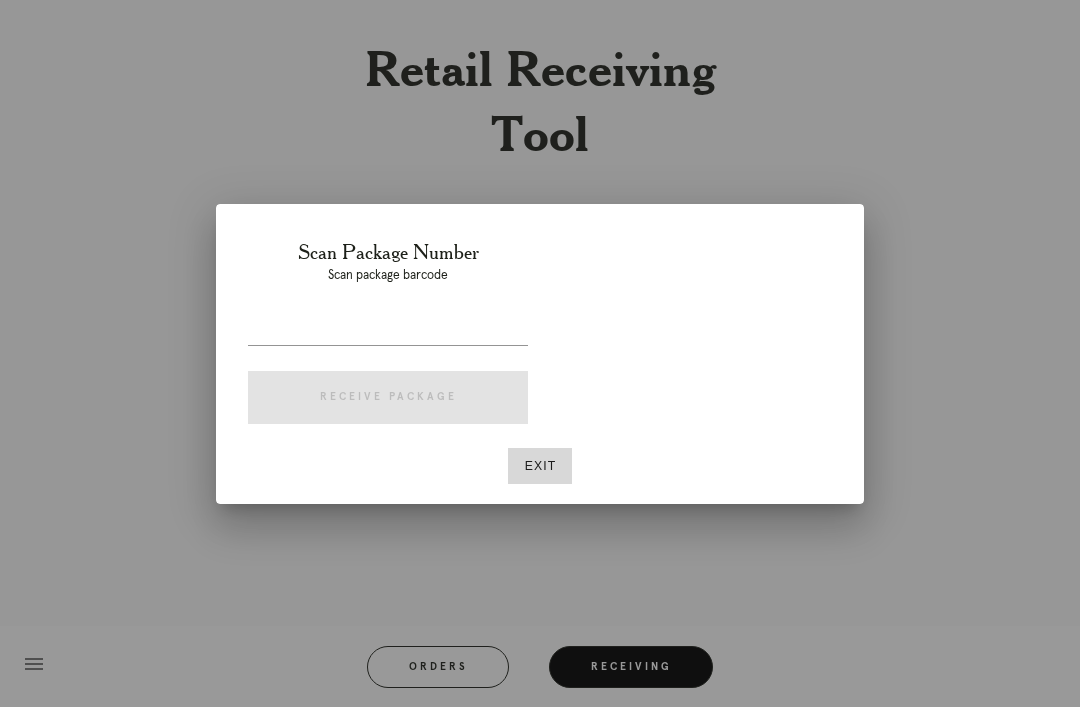 scroll, scrollTop: 0, scrollLeft: 74, axis: horizontal 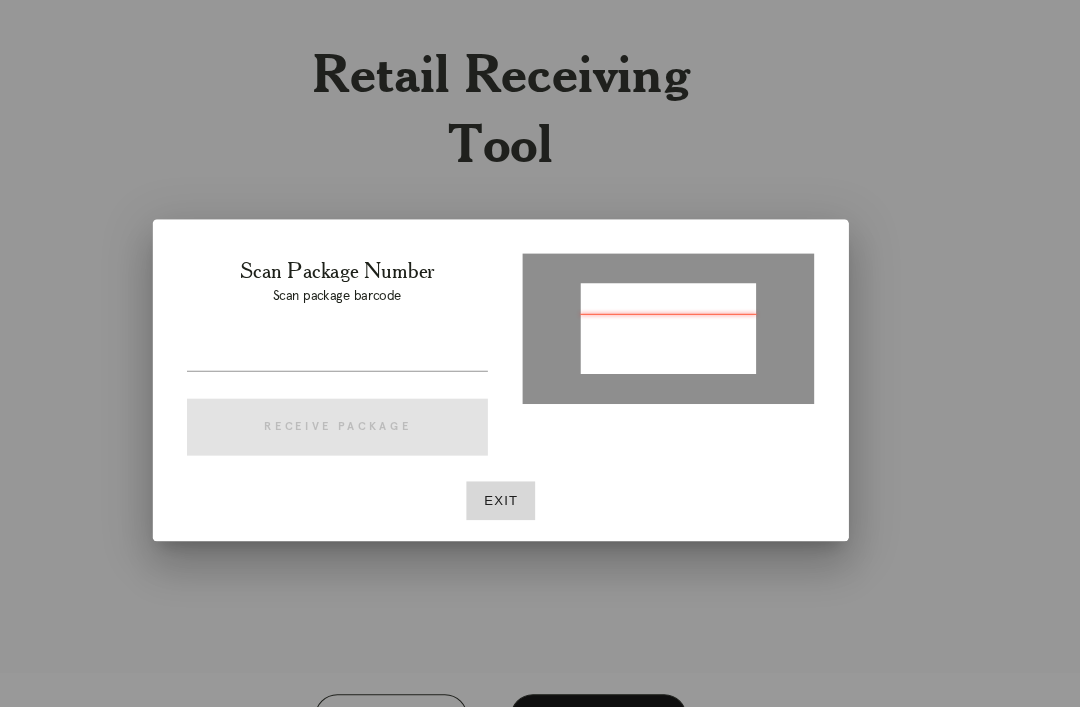 type on "P724733307423162" 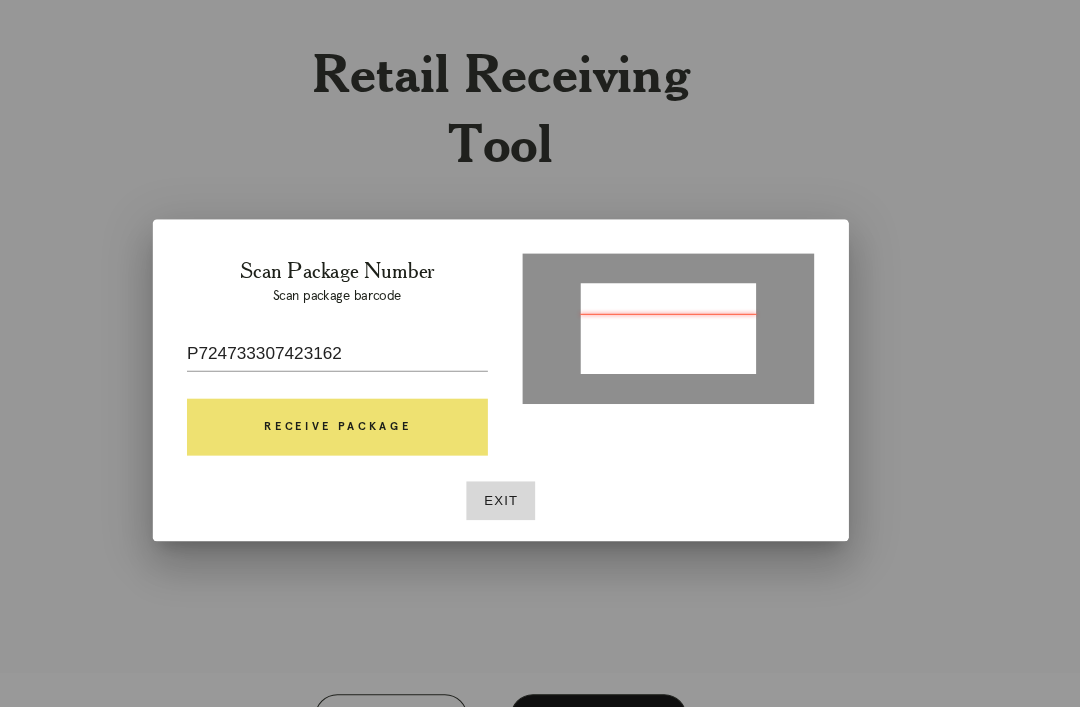 click on "Receive Package" at bounding box center [388, 398] 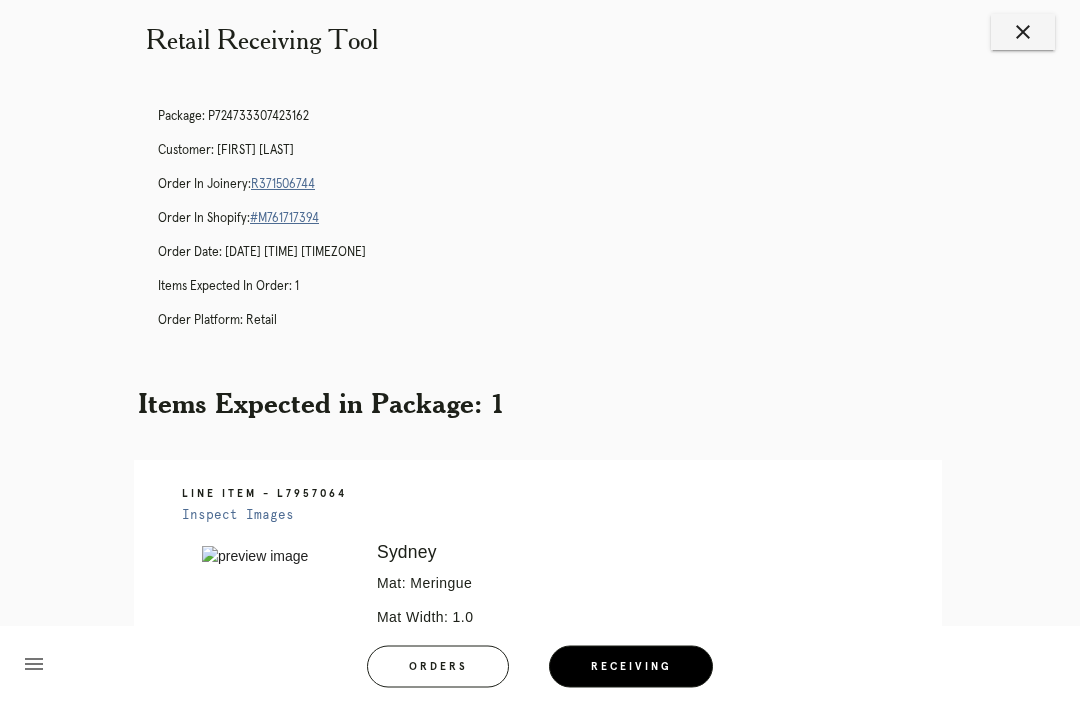 scroll, scrollTop: 20, scrollLeft: 0, axis: vertical 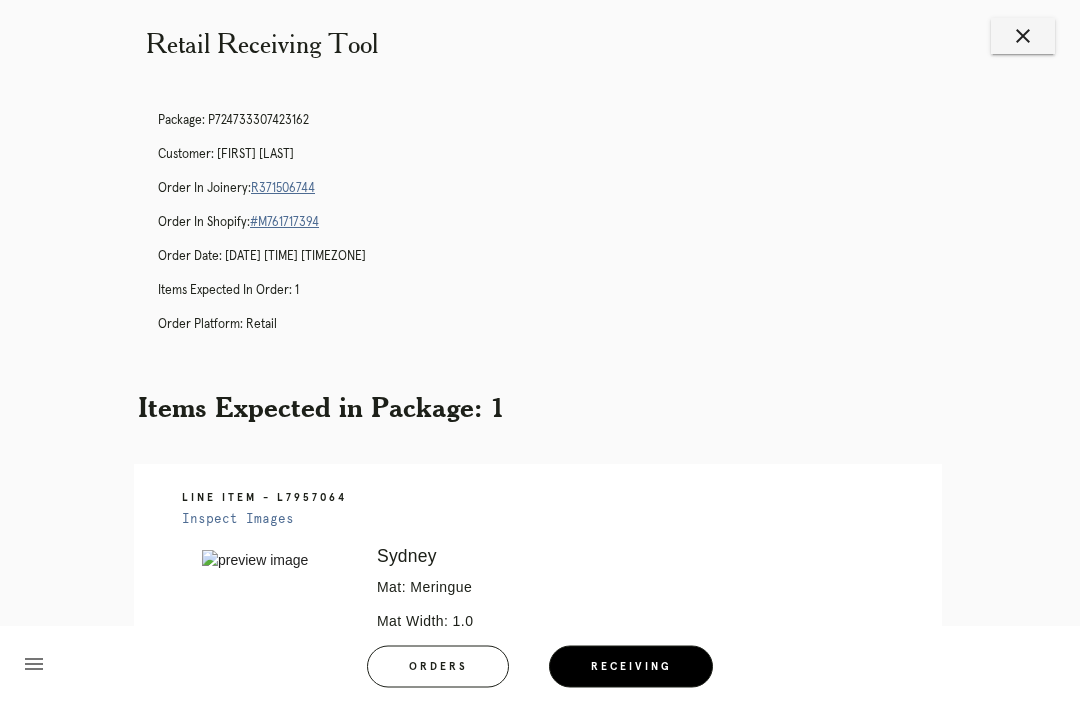 click on "R371506744" at bounding box center [283, 189] 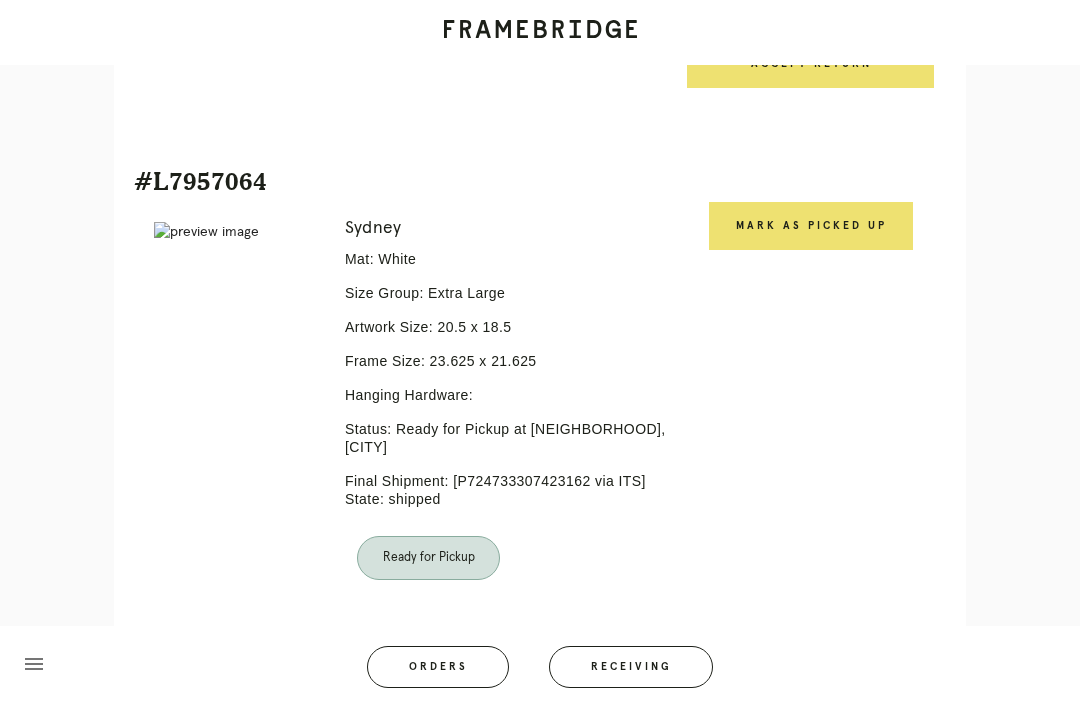 scroll, scrollTop: 593, scrollLeft: 0, axis: vertical 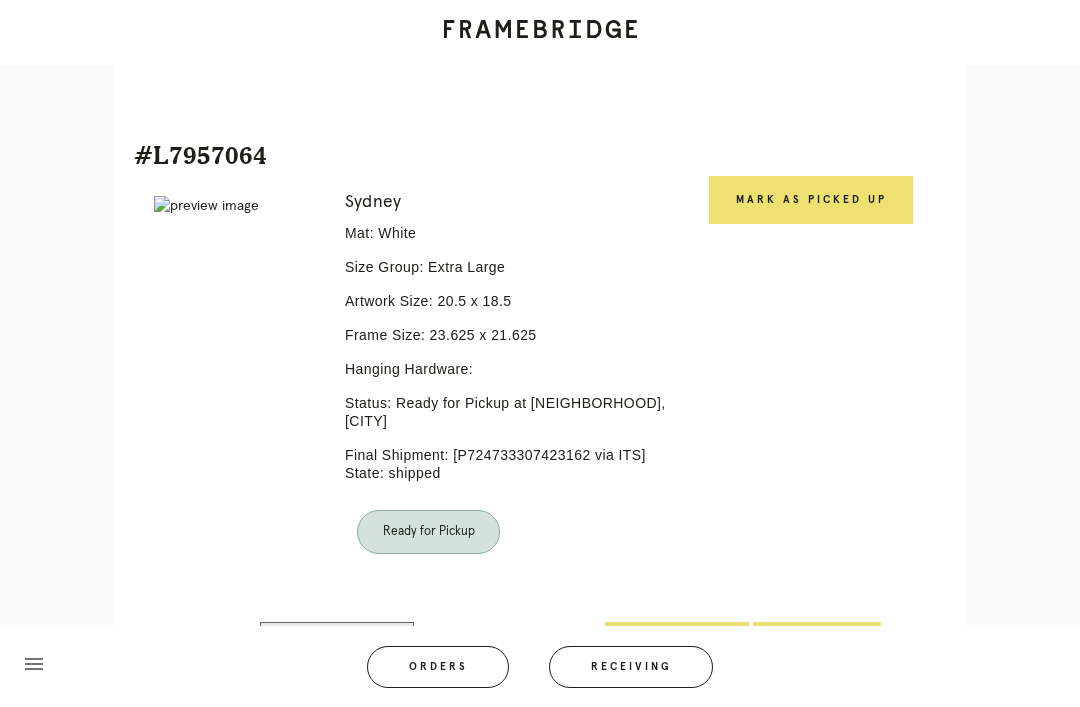 click on "Mark as Picked Up" at bounding box center [811, 200] 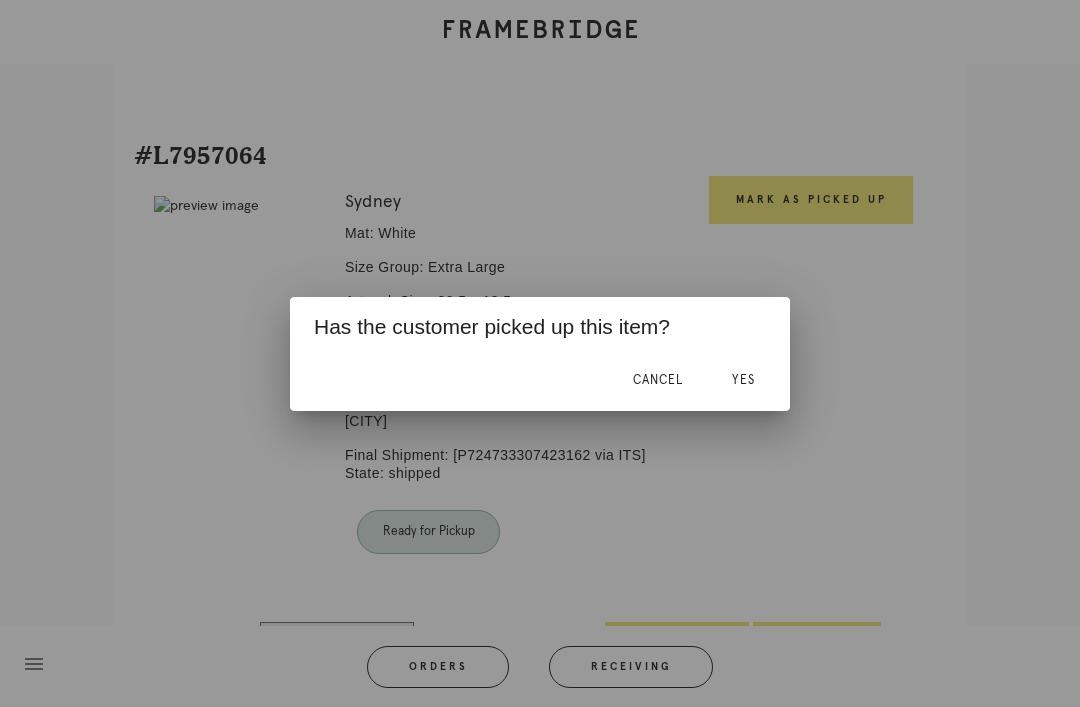 click on "Yes" at bounding box center [743, 381] 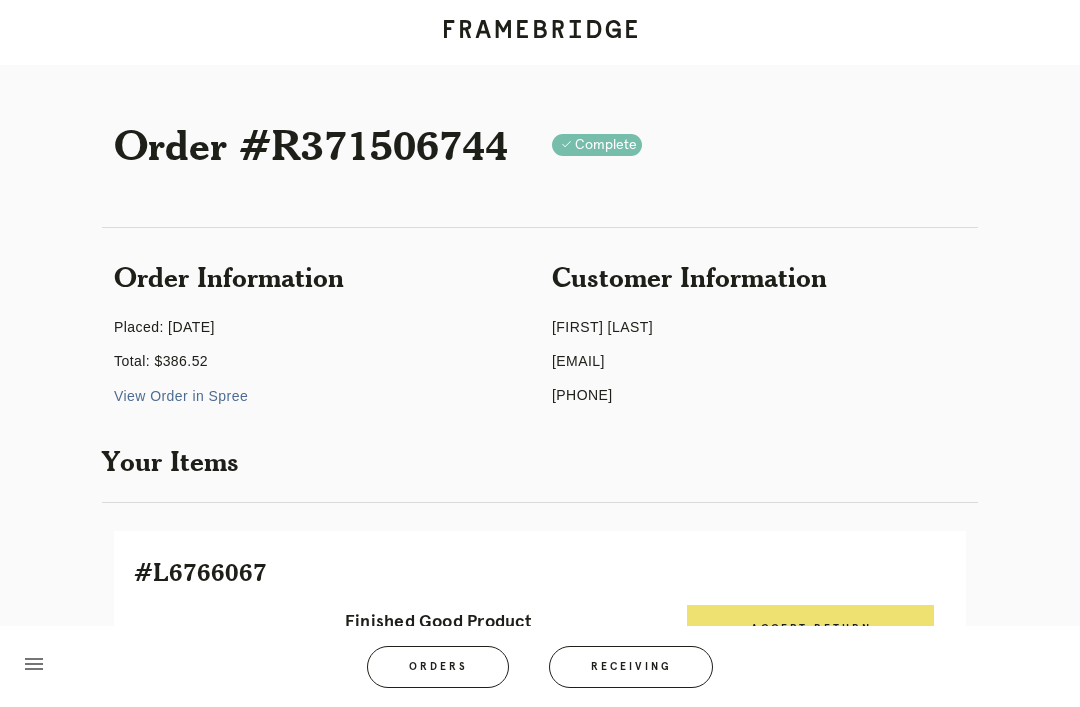 scroll, scrollTop: 4, scrollLeft: 0, axis: vertical 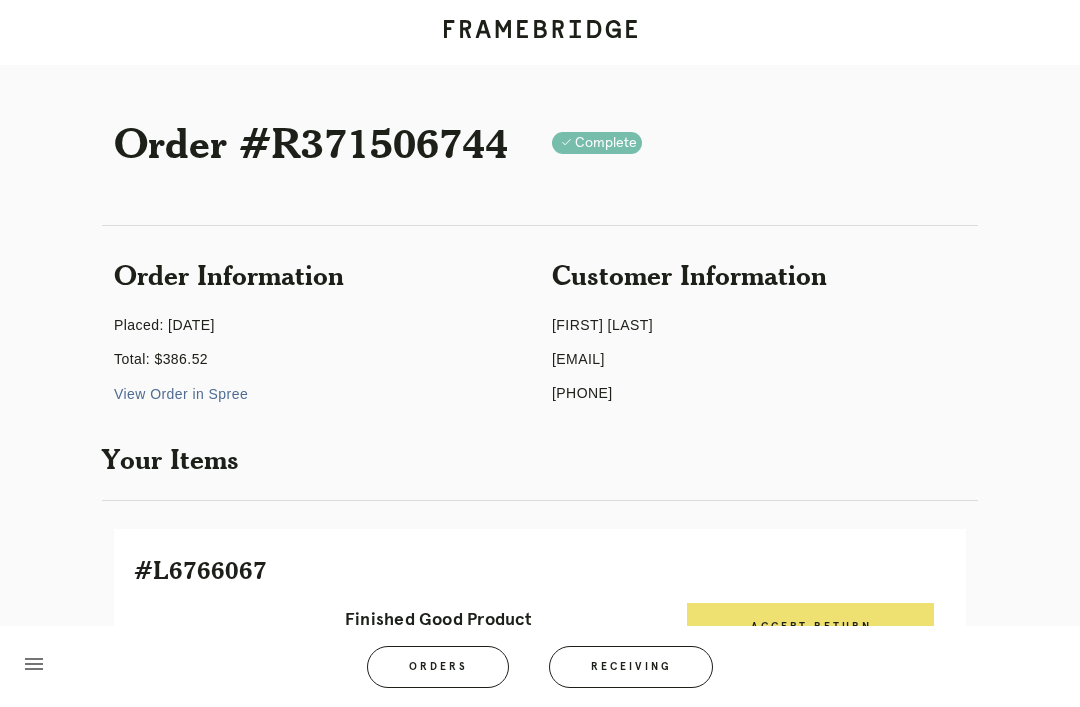 click on "Receiving" at bounding box center (631, 667) 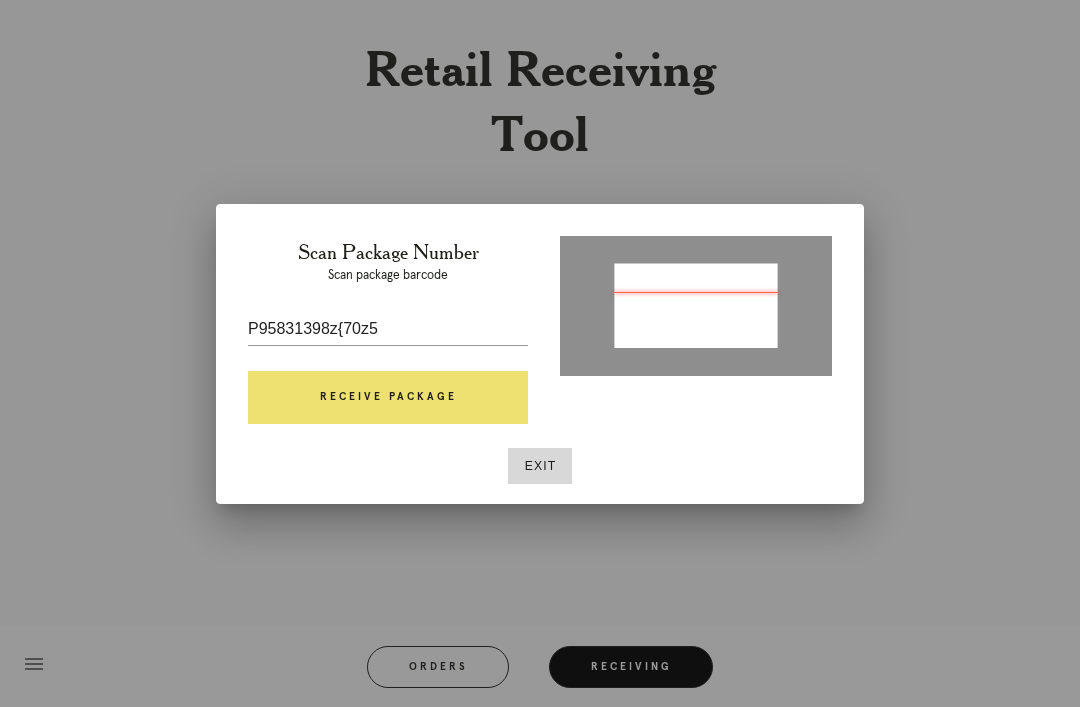 type on "P959831398297015" 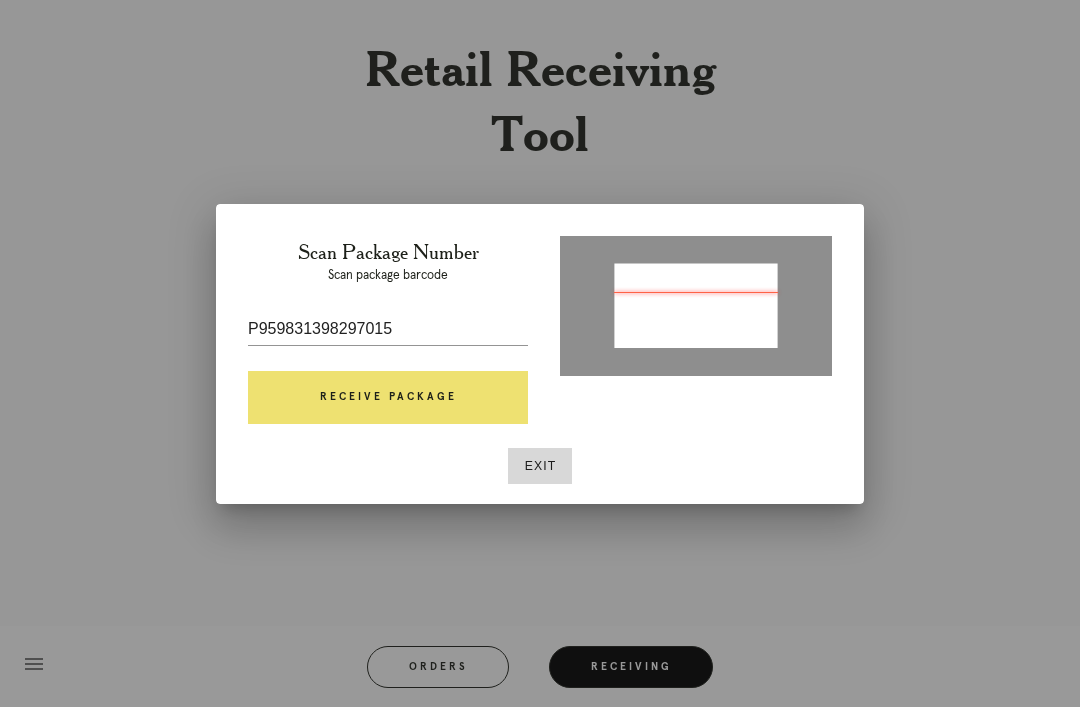 click on "Receive Package" at bounding box center [388, 398] 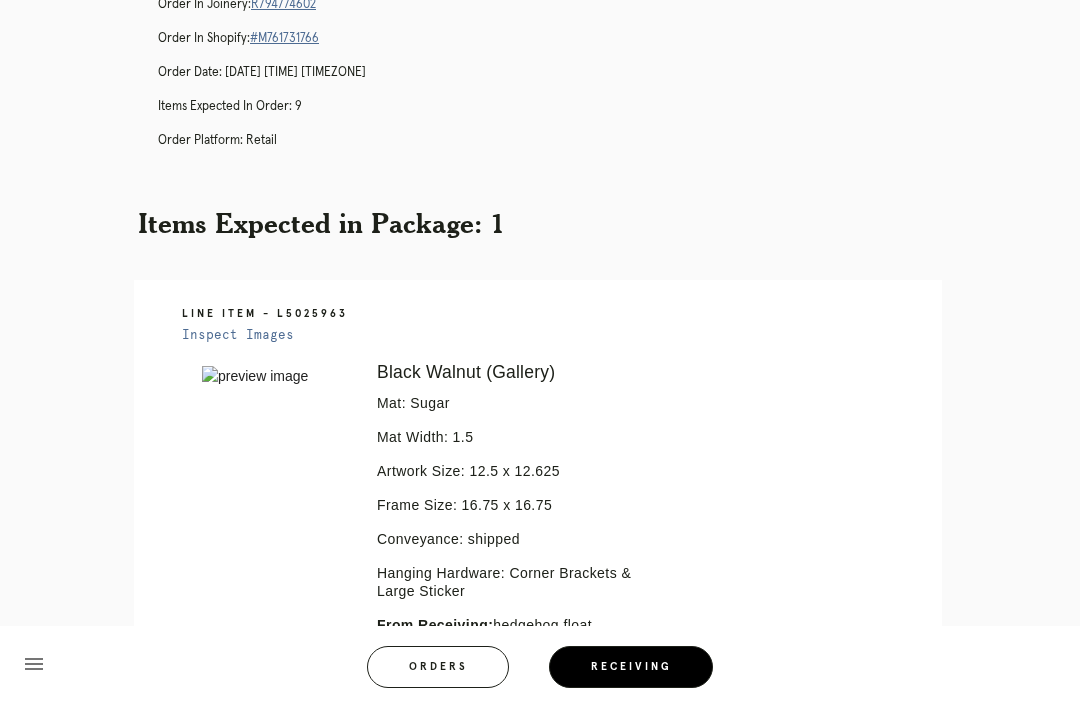 scroll, scrollTop: 202, scrollLeft: 0, axis: vertical 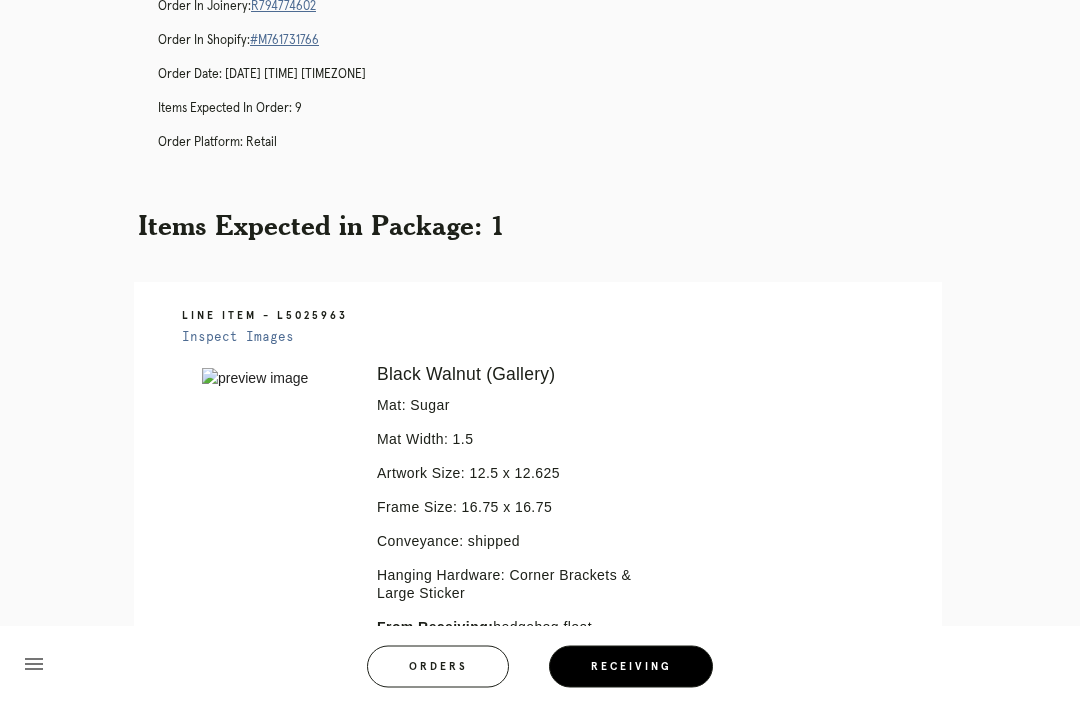 click on "menu
Orders
Receiving
Logged in as:   audrey.fackrell@framebridge.com   Greenwich Village
Logout" at bounding box center (540, 673) 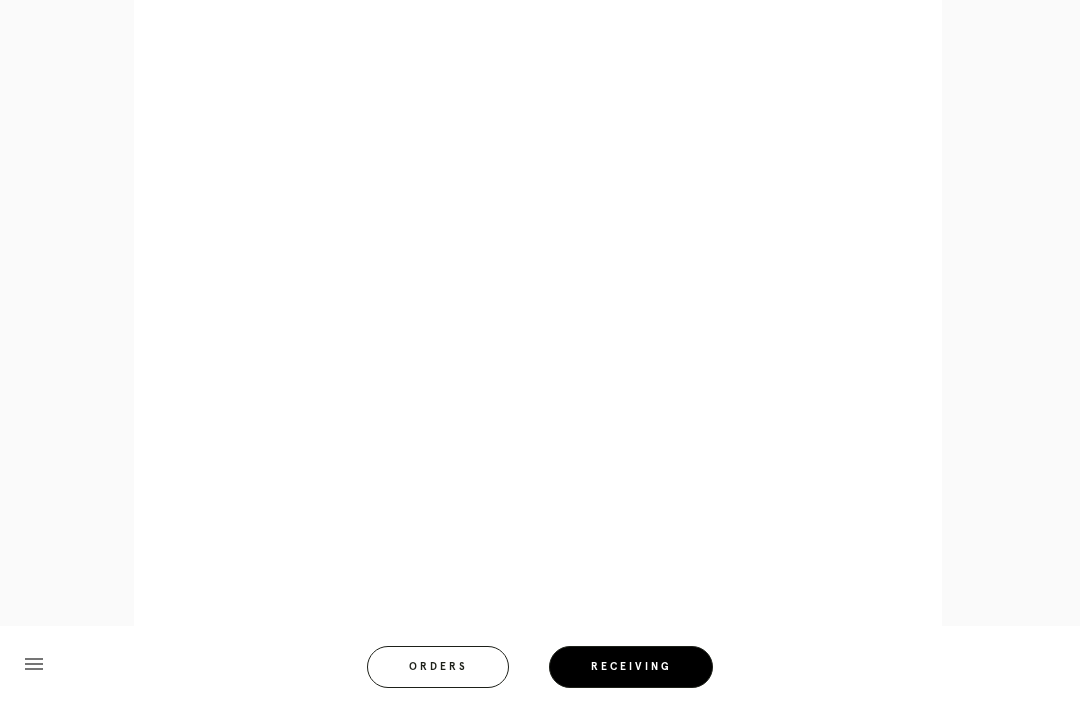 scroll, scrollTop: 892, scrollLeft: 0, axis: vertical 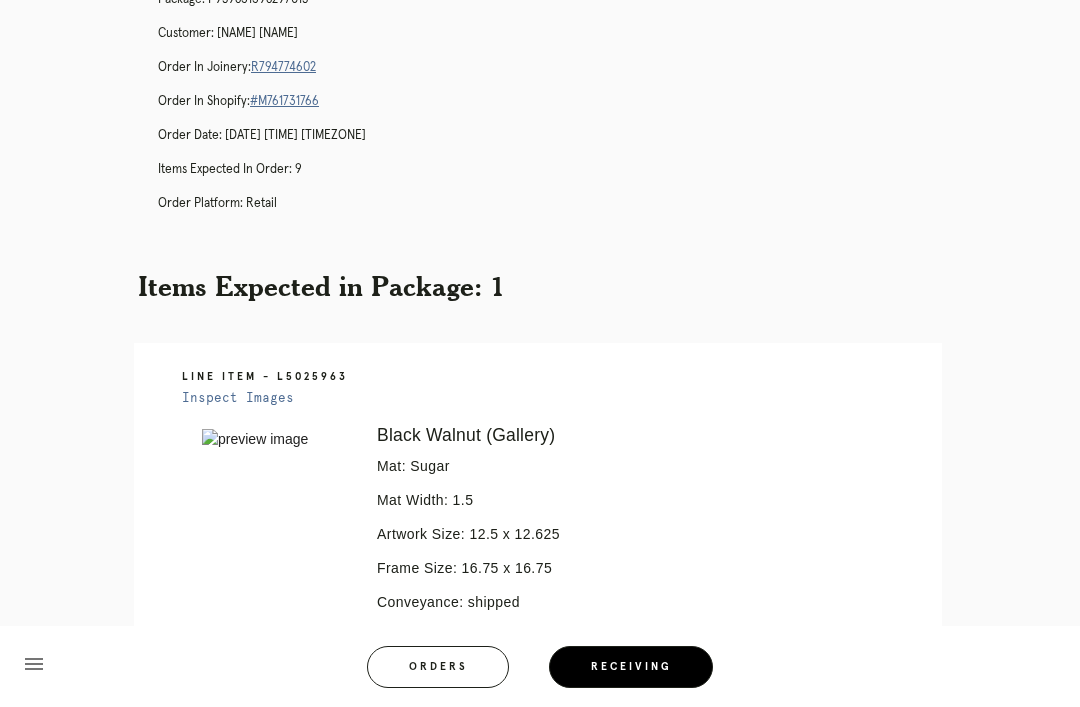 click on "Receiving" at bounding box center (631, 667) 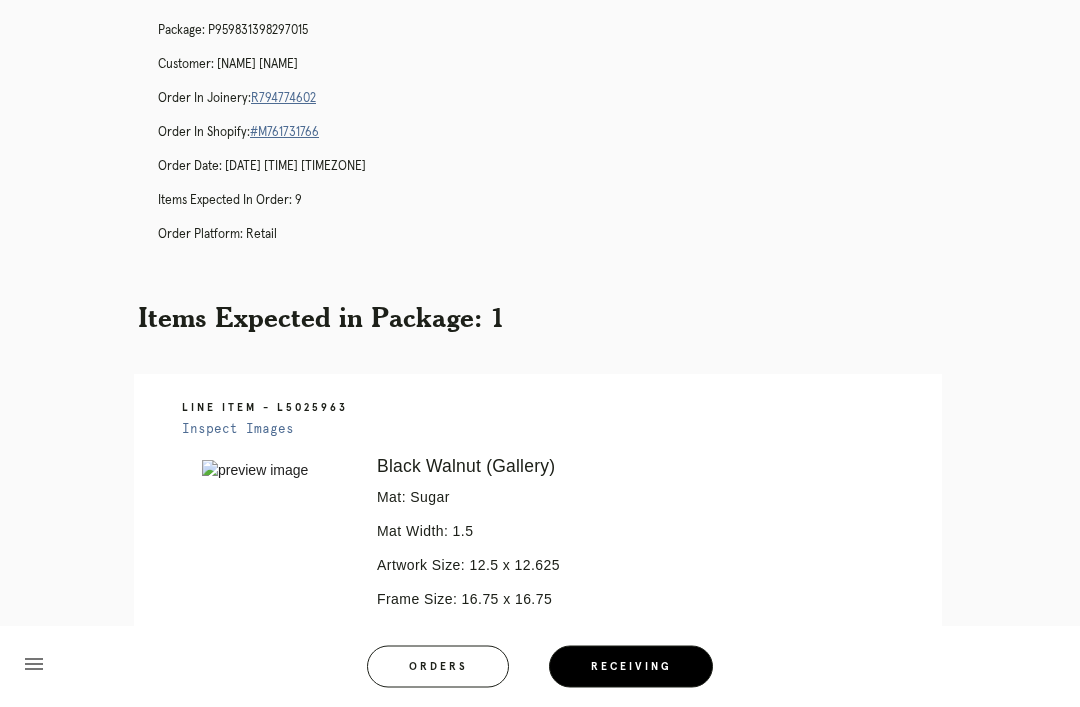 scroll, scrollTop: 0, scrollLeft: 0, axis: both 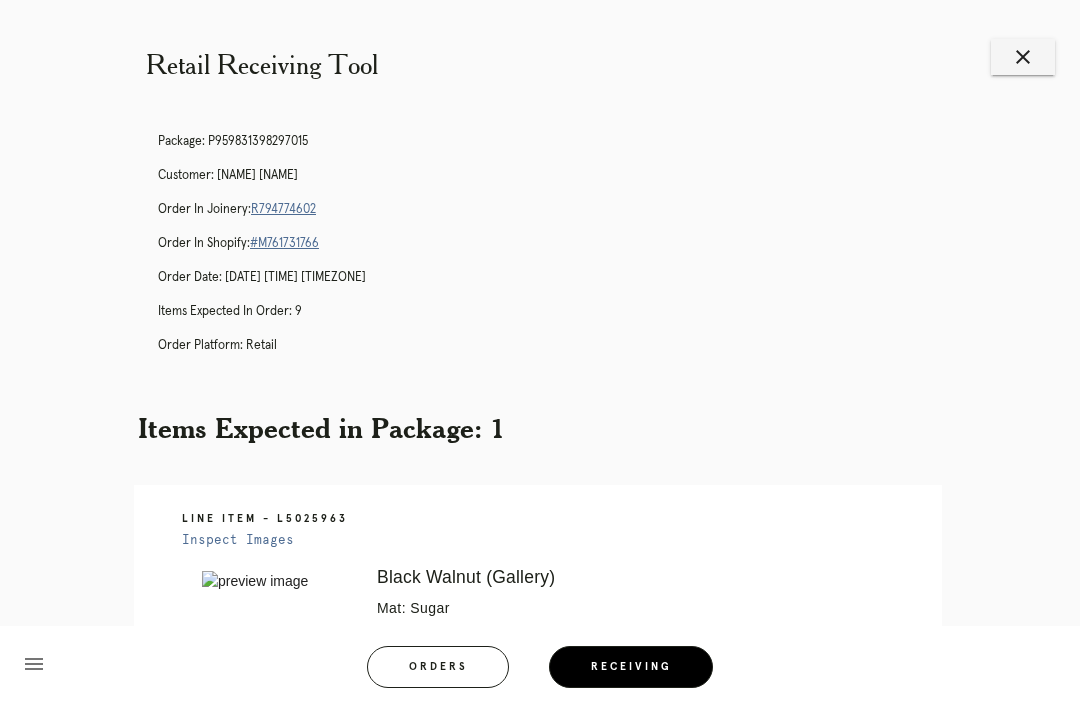 click on "close" at bounding box center [1023, 57] 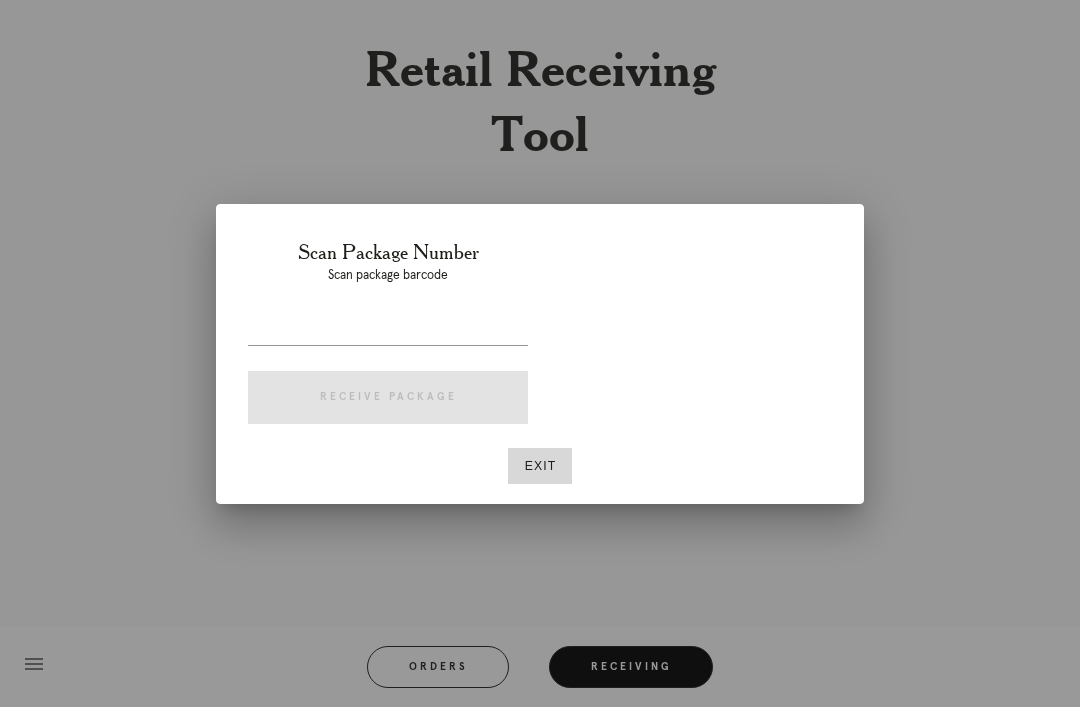 scroll, scrollTop: 0, scrollLeft: 0, axis: both 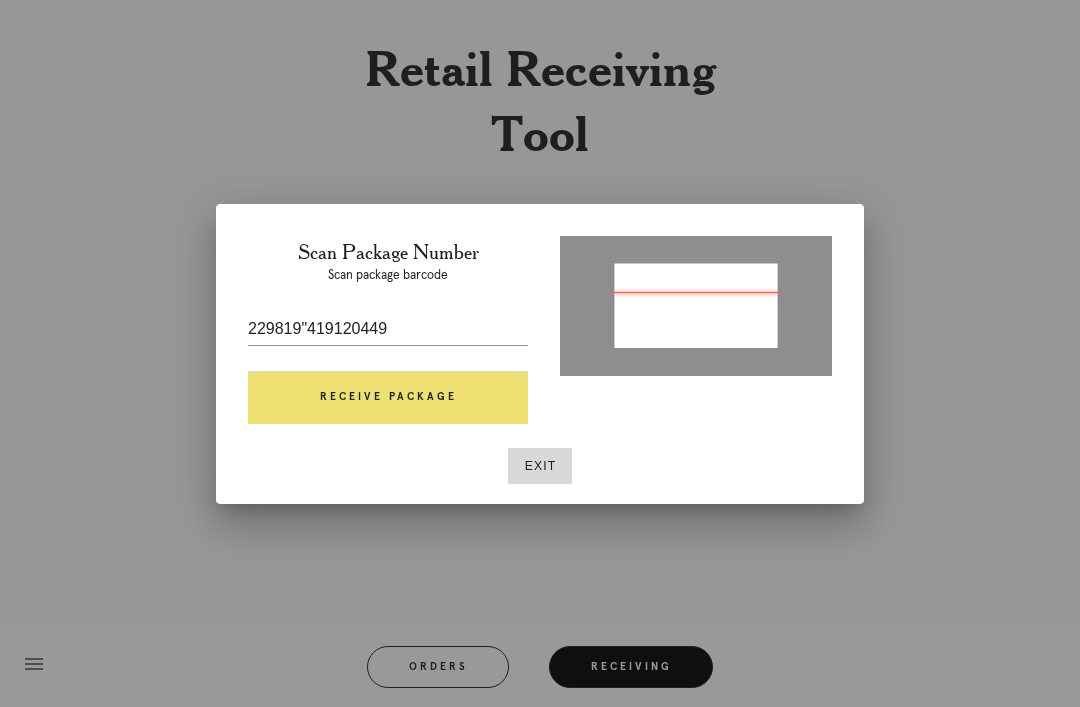 type on "P298190419126449" 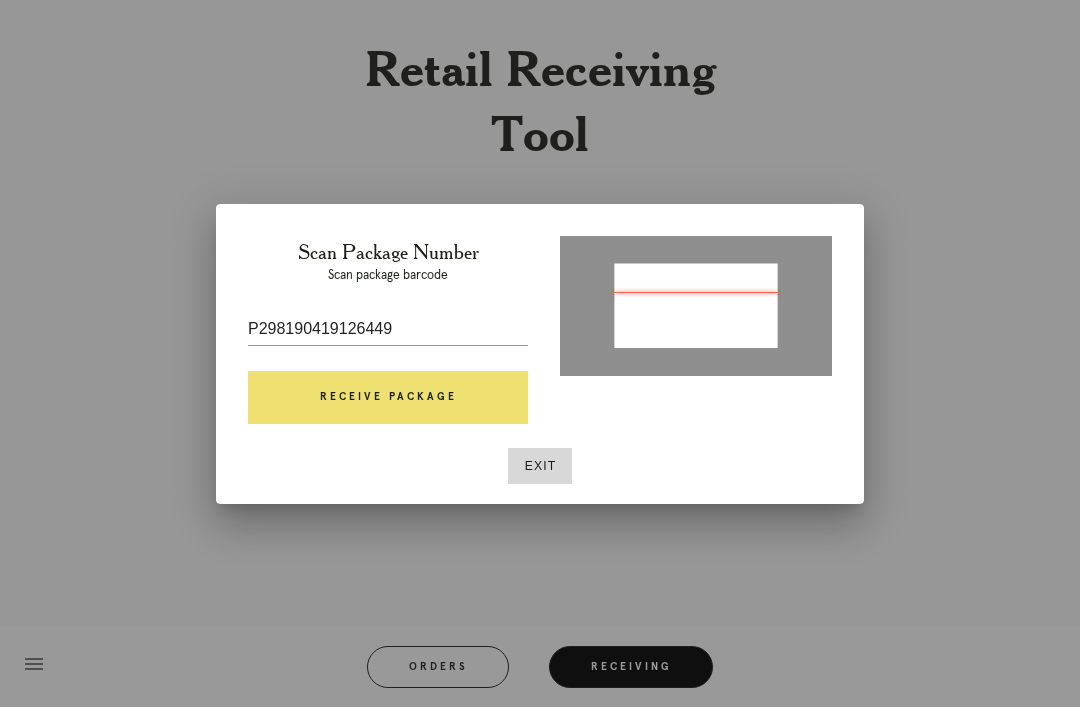 click on "Receive Package" at bounding box center (388, 398) 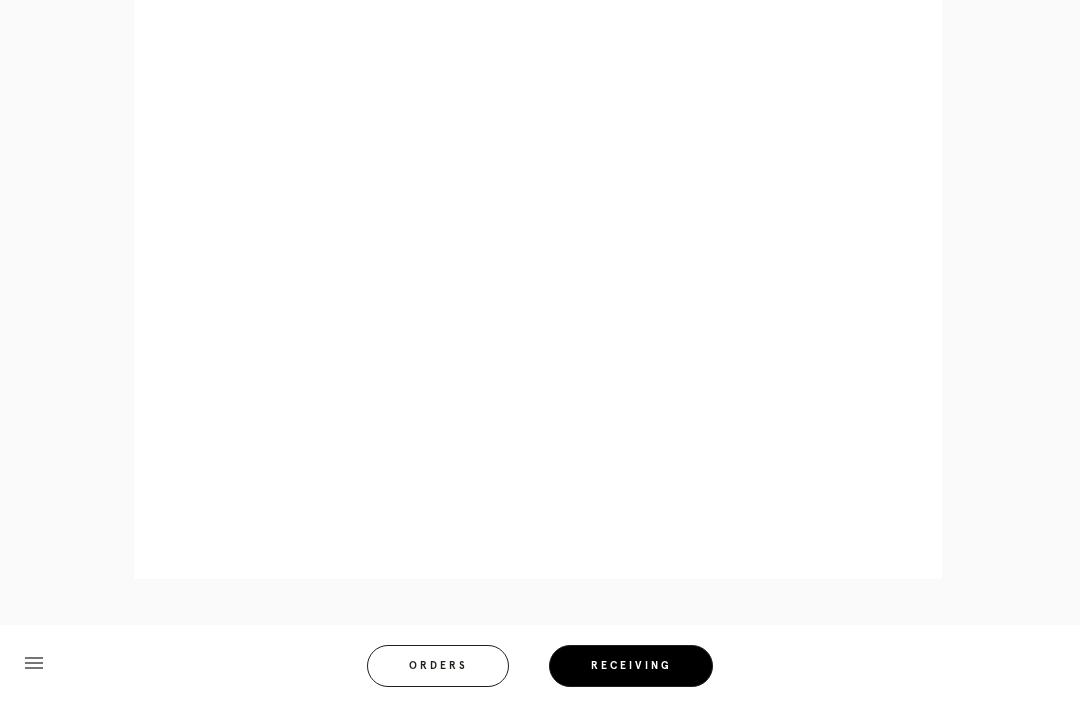scroll, scrollTop: 922, scrollLeft: 0, axis: vertical 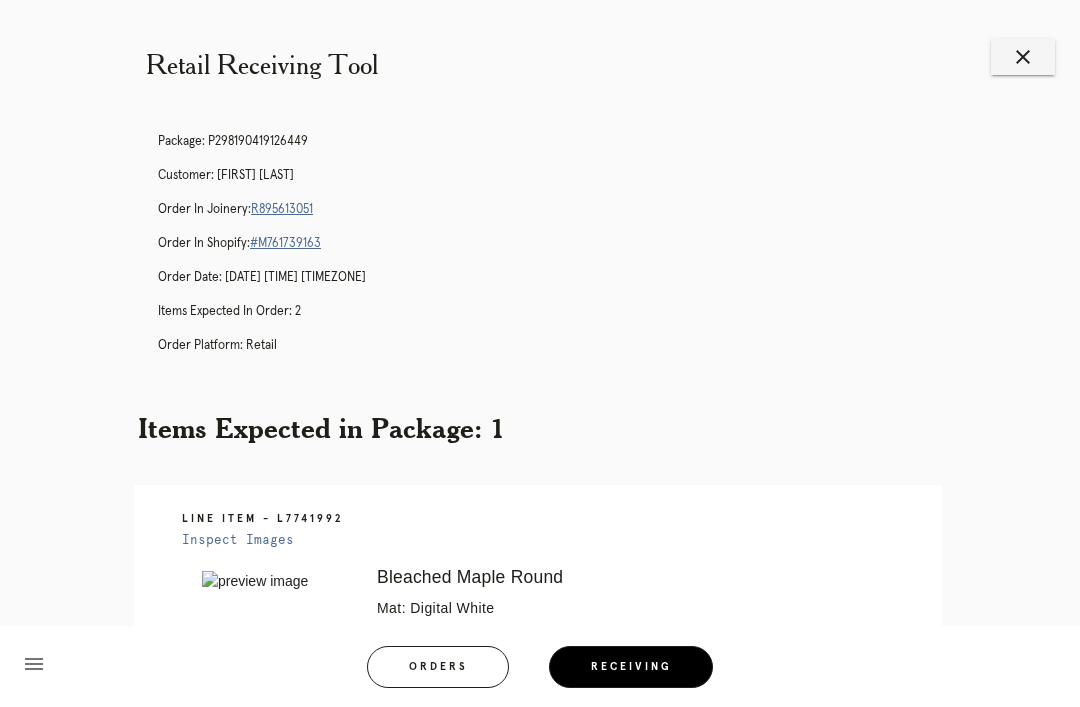 click on "R895613051" at bounding box center (282, 209) 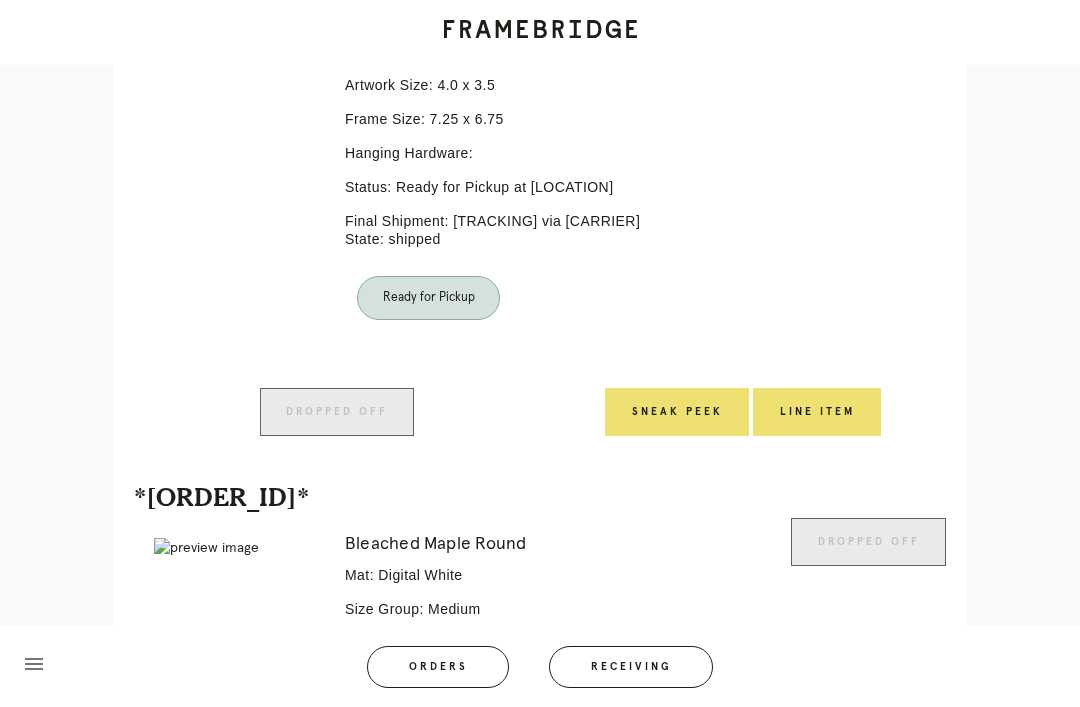 scroll, scrollTop: 938, scrollLeft: 0, axis: vertical 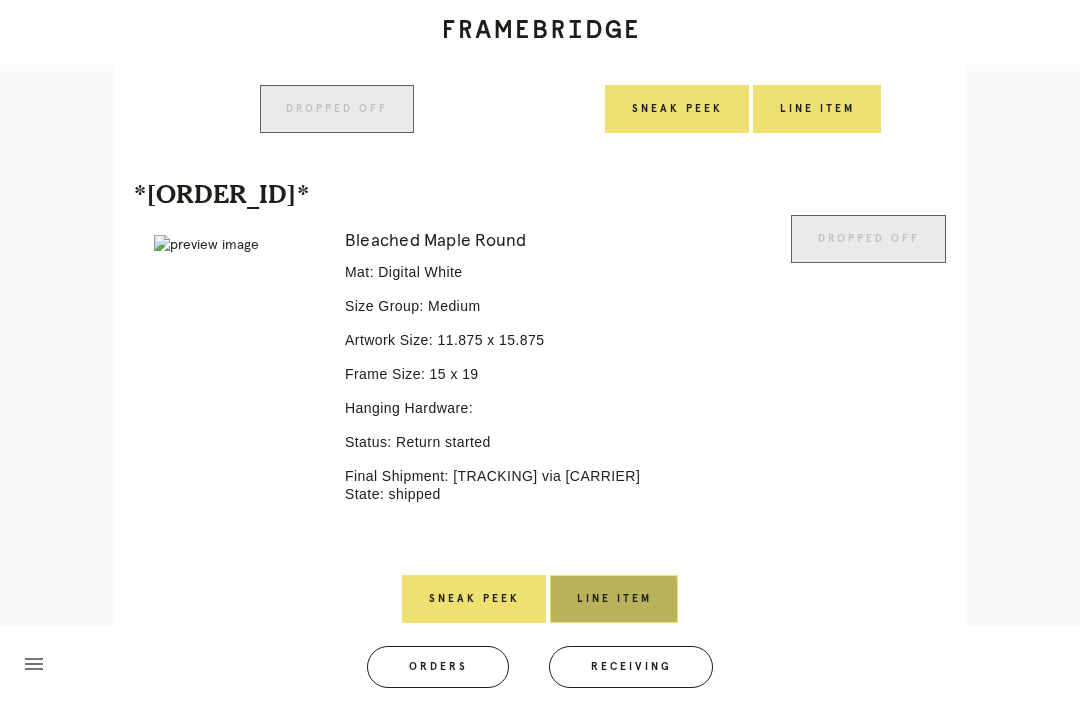 click on "Line Item" at bounding box center [614, 599] 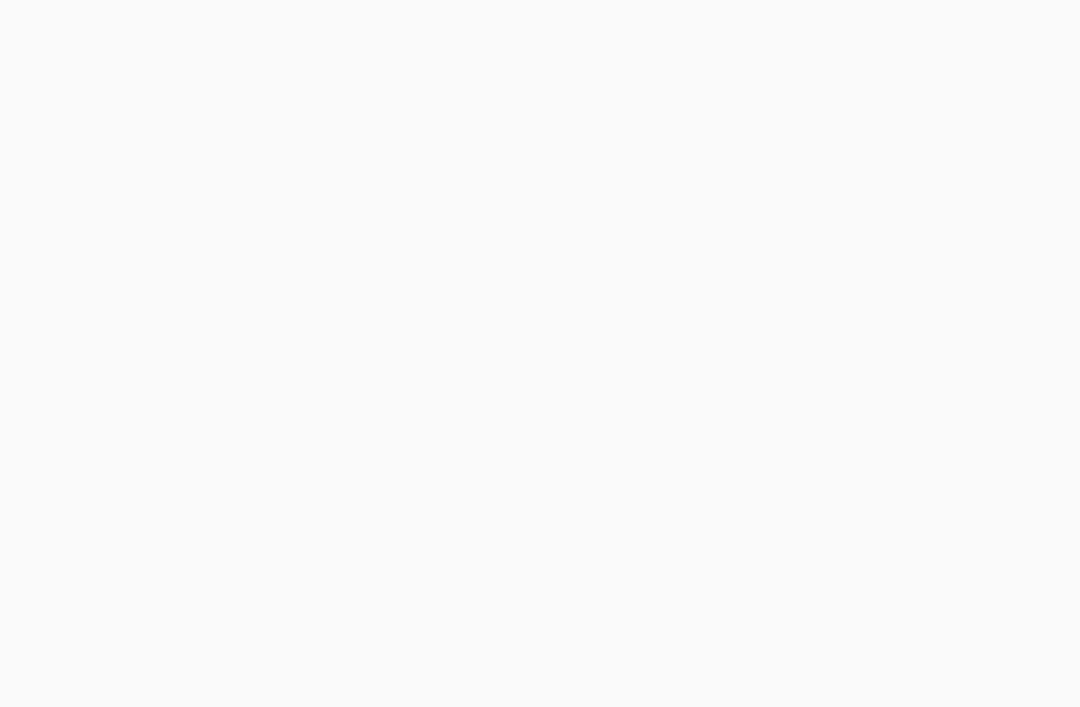 scroll, scrollTop: 0, scrollLeft: 0, axis: both 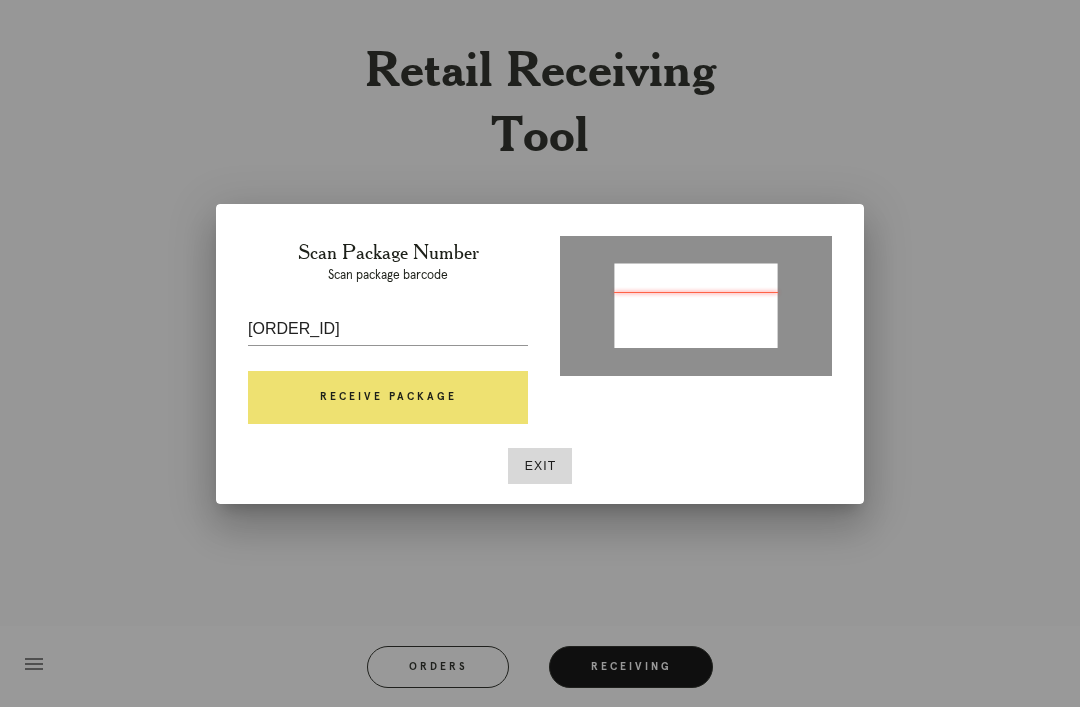 type on "[ORDER_ID]" 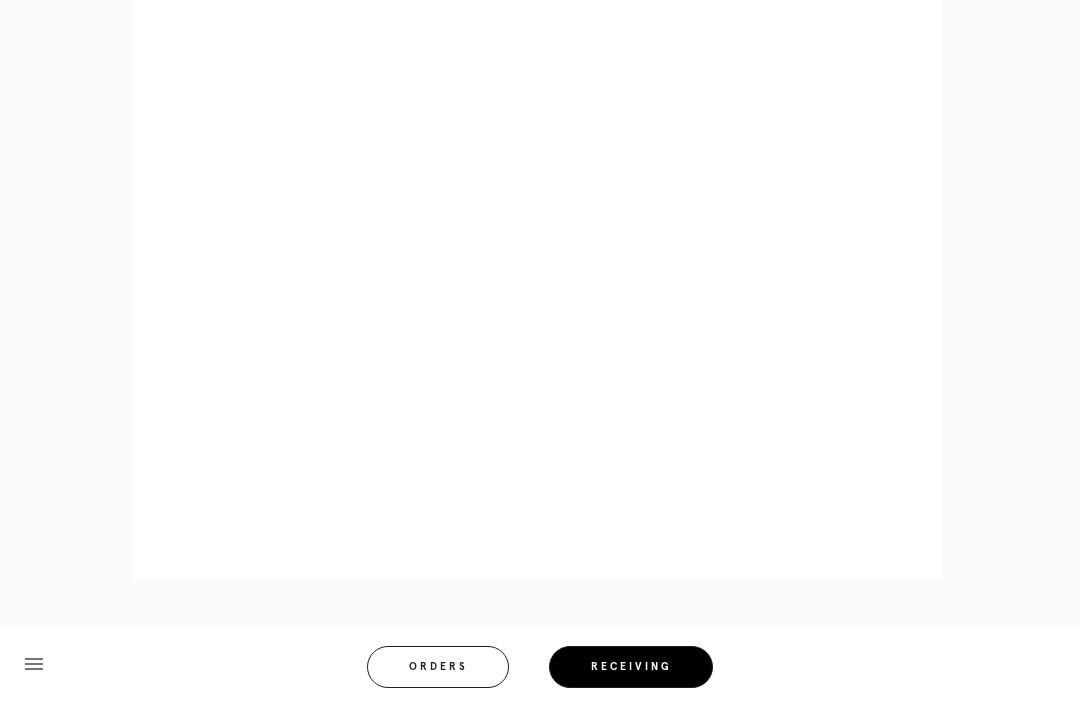 scroll, scrollTop: 858, scrollLeft: 0, axis: vertical 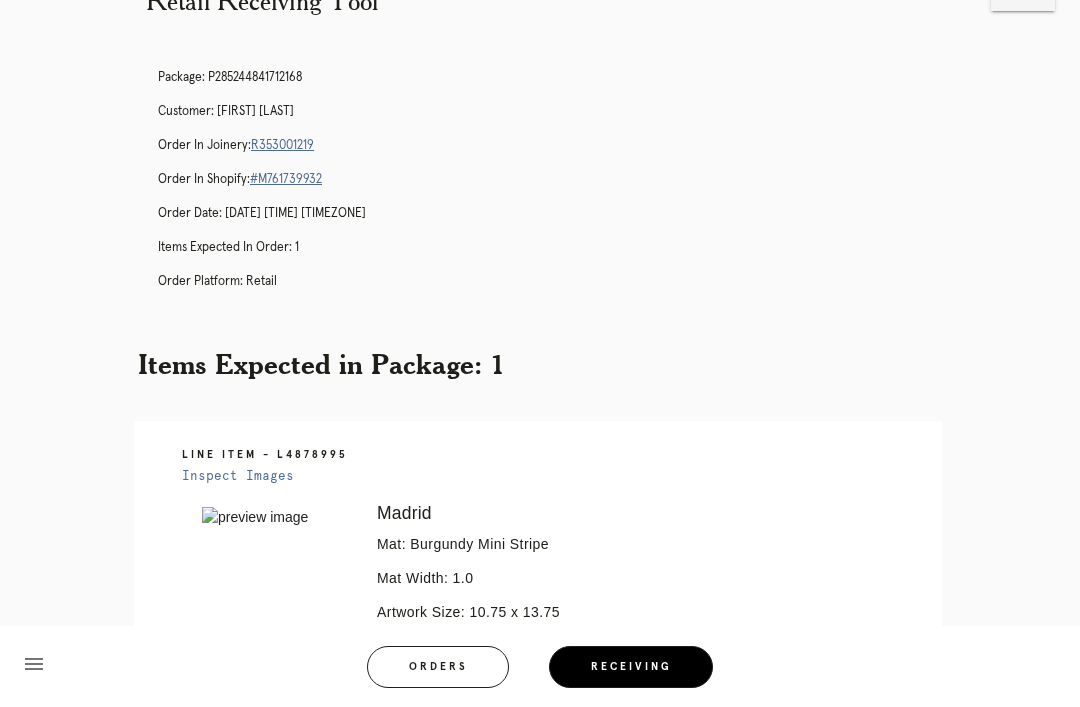 click on "Orders" at bounding box center [438, 667] 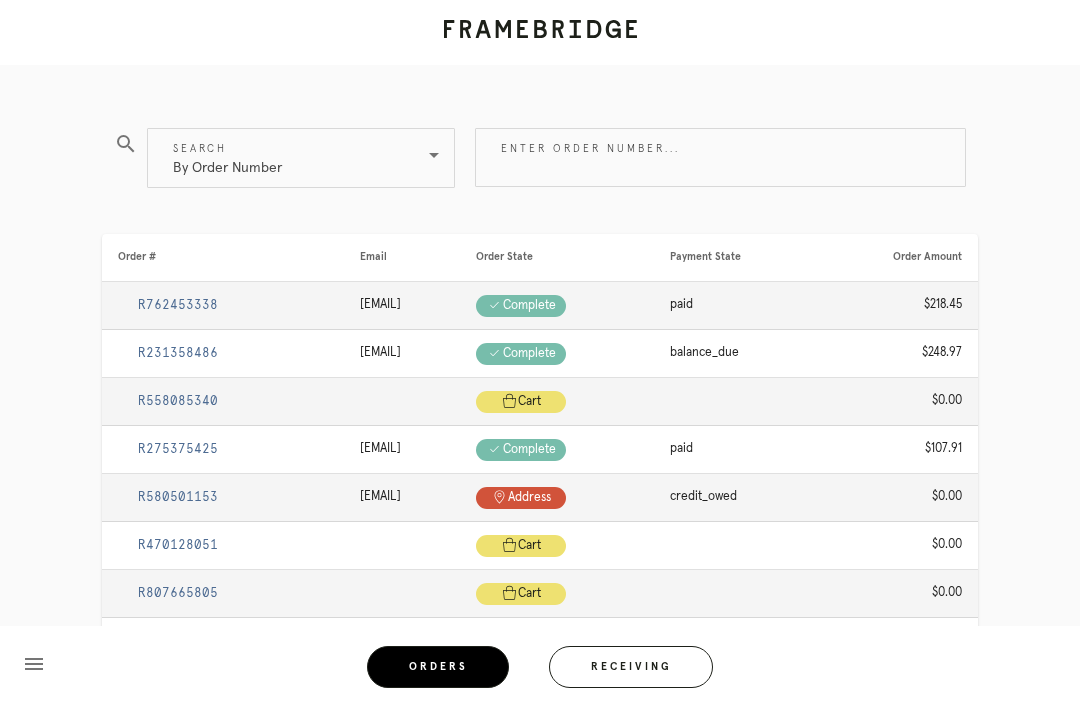 click on "Orders" at bounding box center (438, 667) 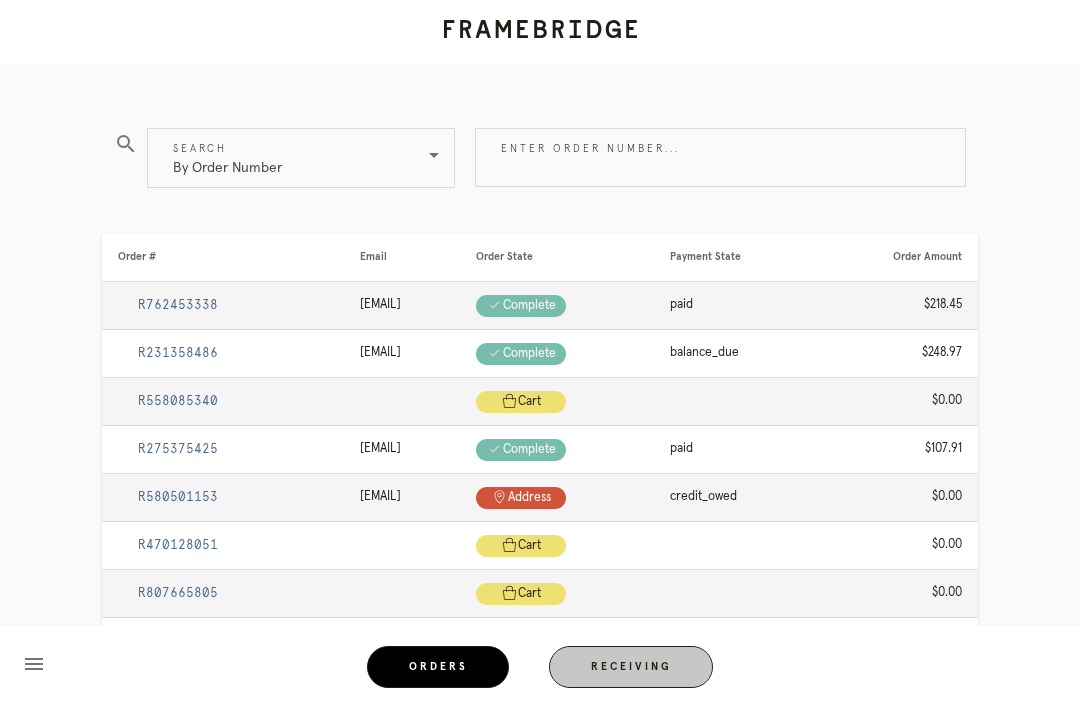 click on "Receiving" at bounding box center (631, 667) 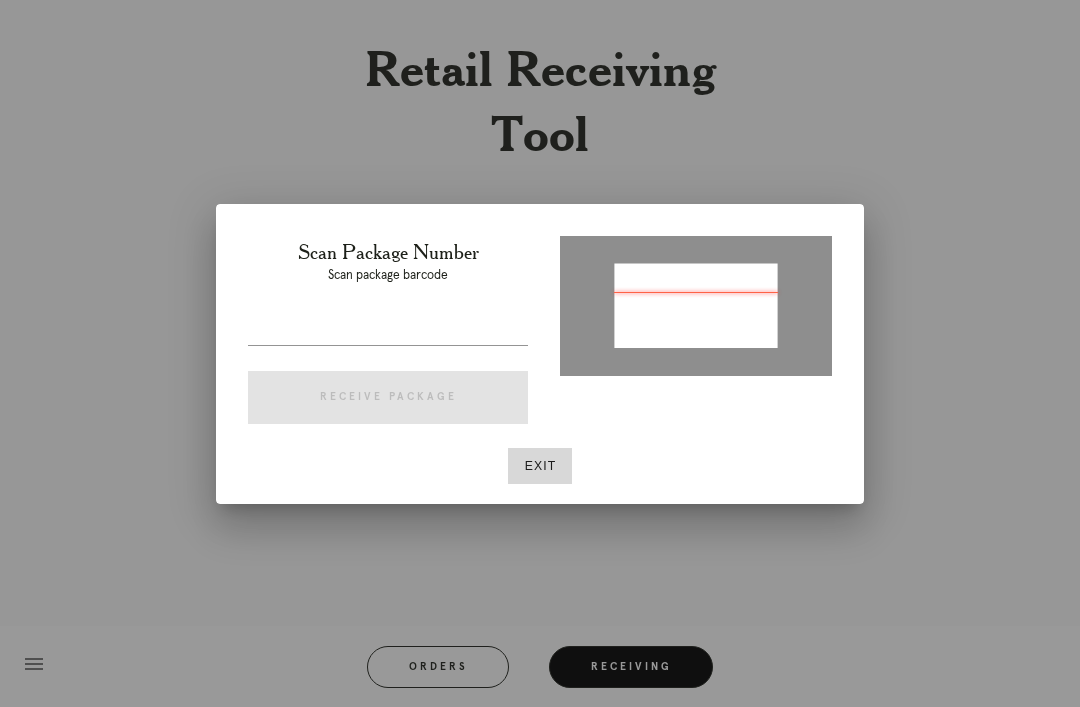 type on "P819658812141160" 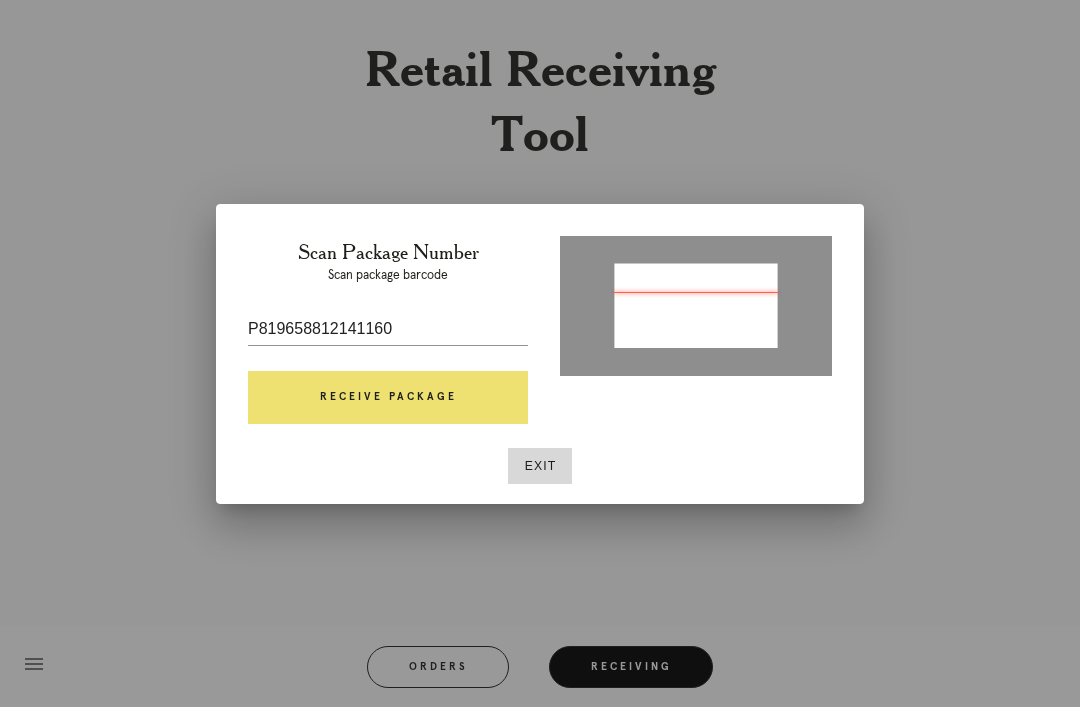 click on "Receive Package" at bounding box center (388, 398) 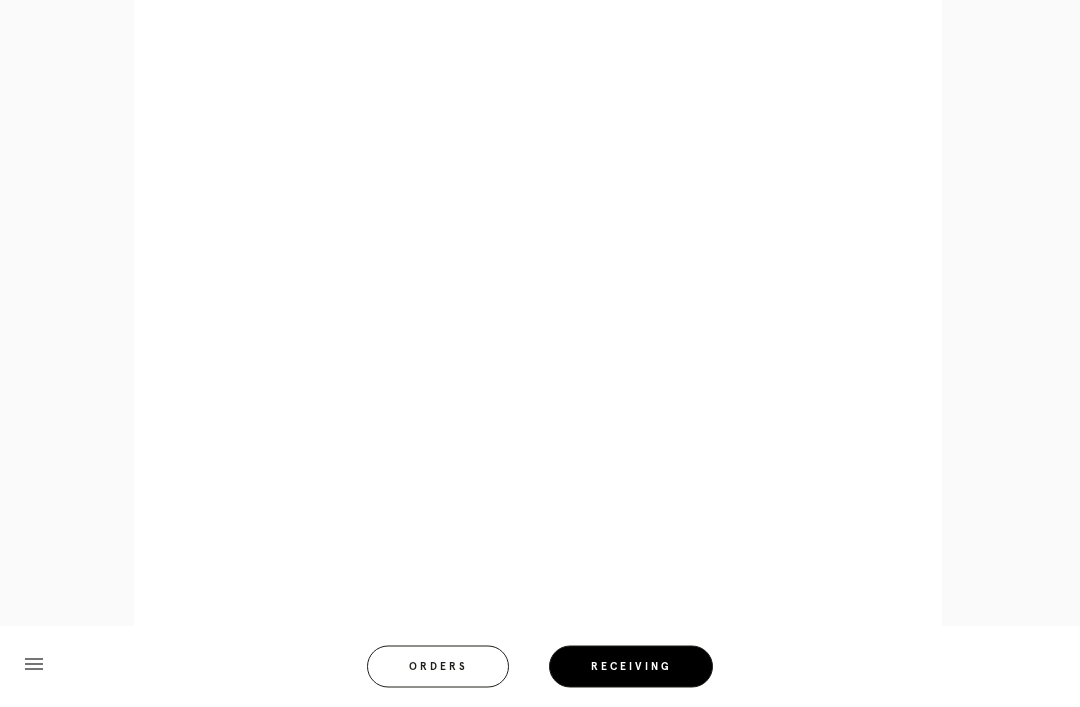 scroll, scrollTop: 910, scrollLeft: 0, axis: vertical 